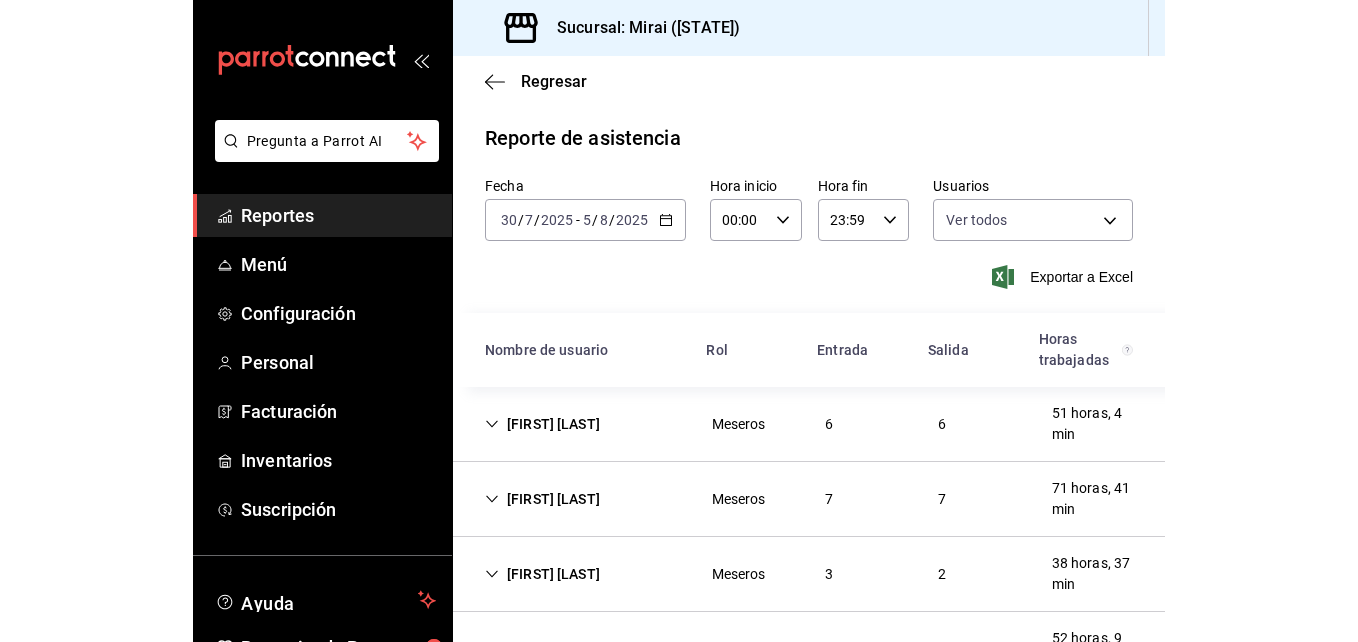 scroll, scrollTop: 0, scrollLeft: 0, axis: both 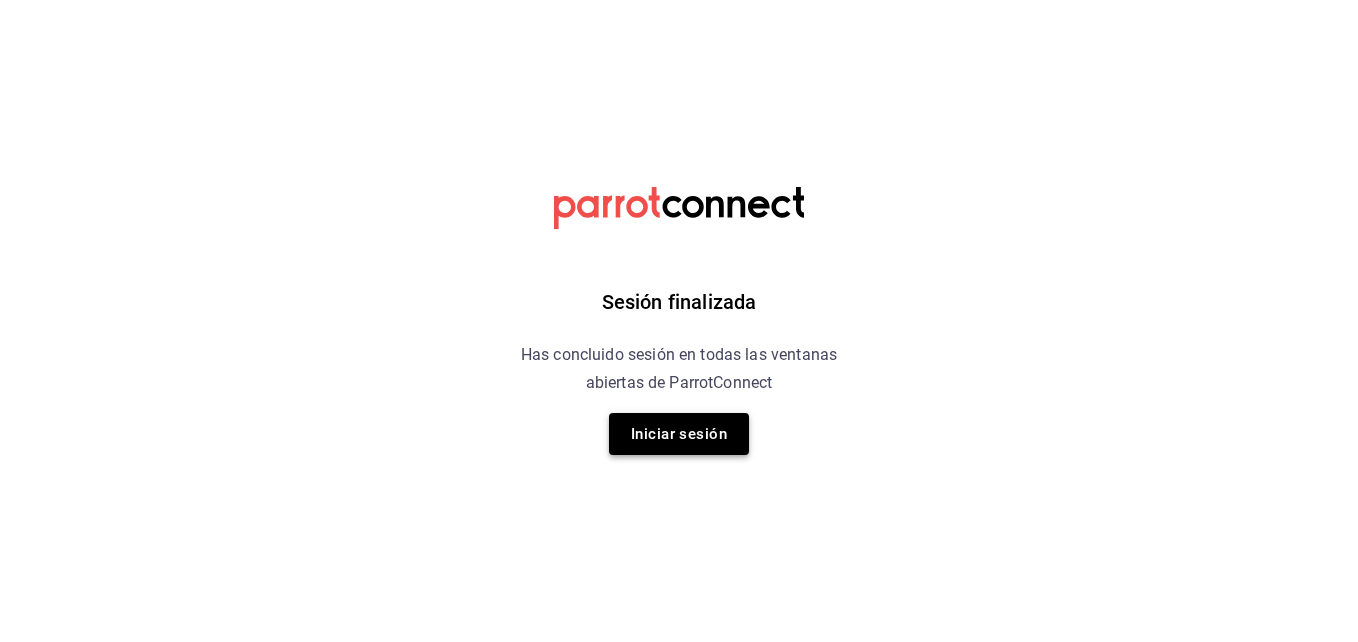 click on "Iniciar sesión" at bounding box center (679, 434) 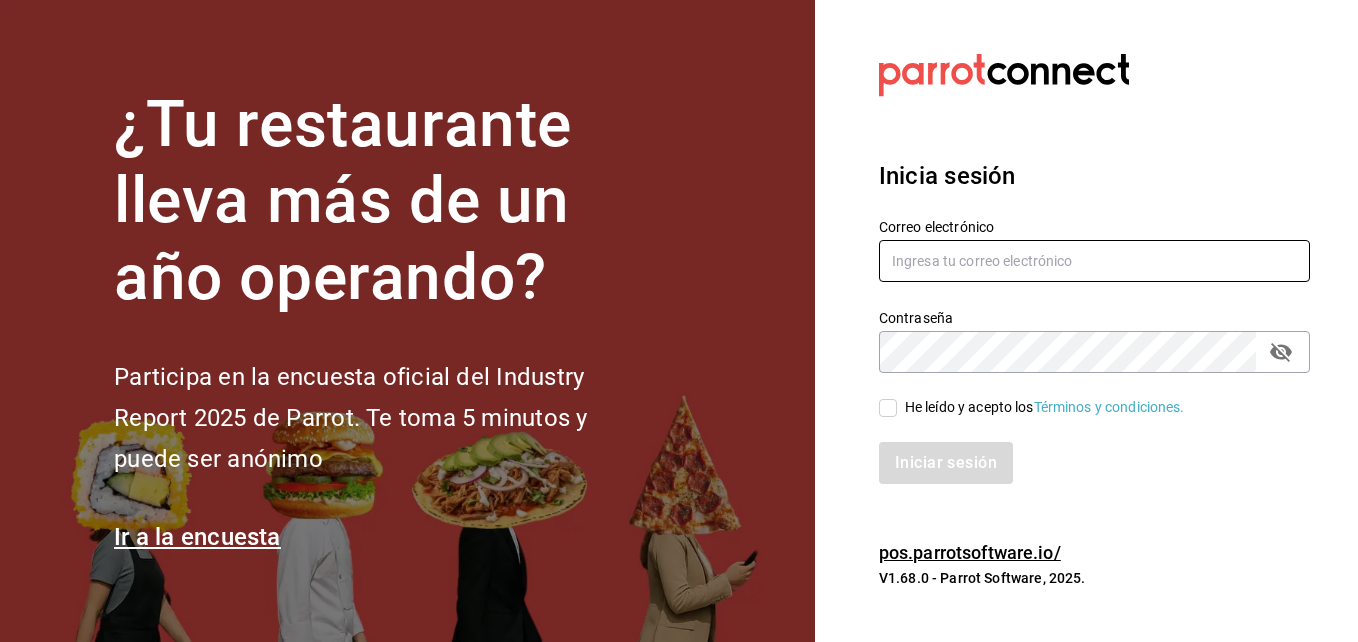 type on "[EMAIL]" 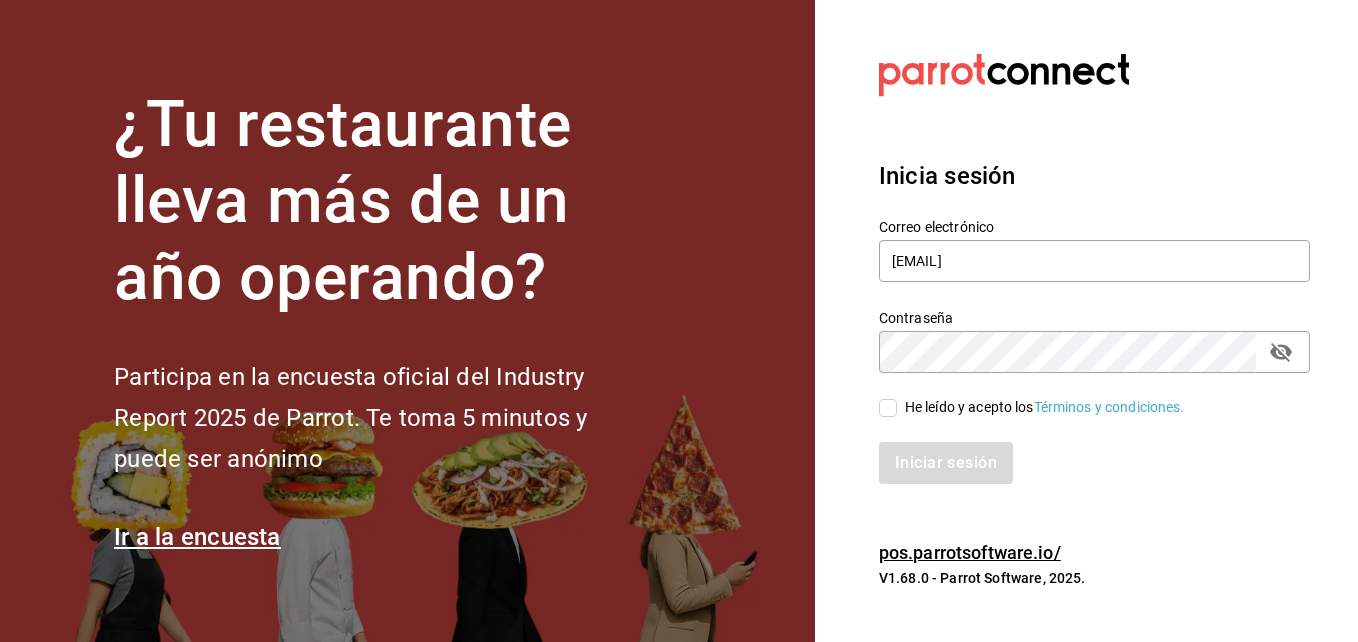 click on "He leído y acepto los  Términos y condiciones." at bounding box center [888, 408] 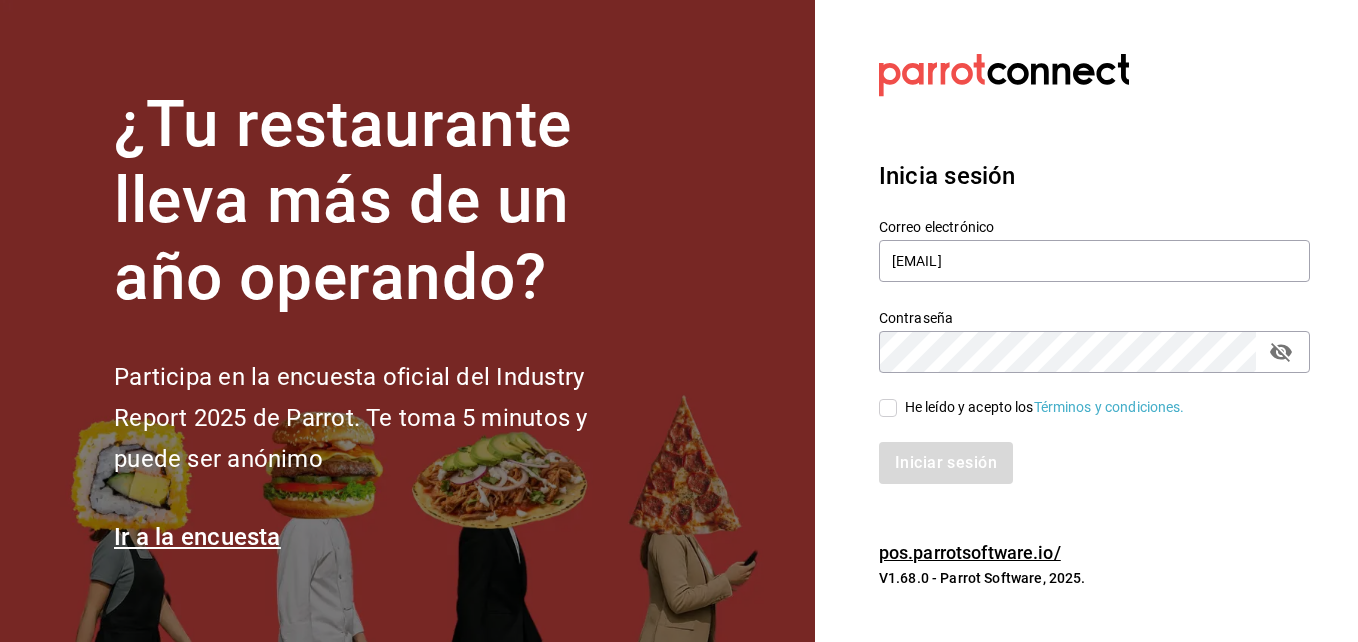 checkbox on "true" 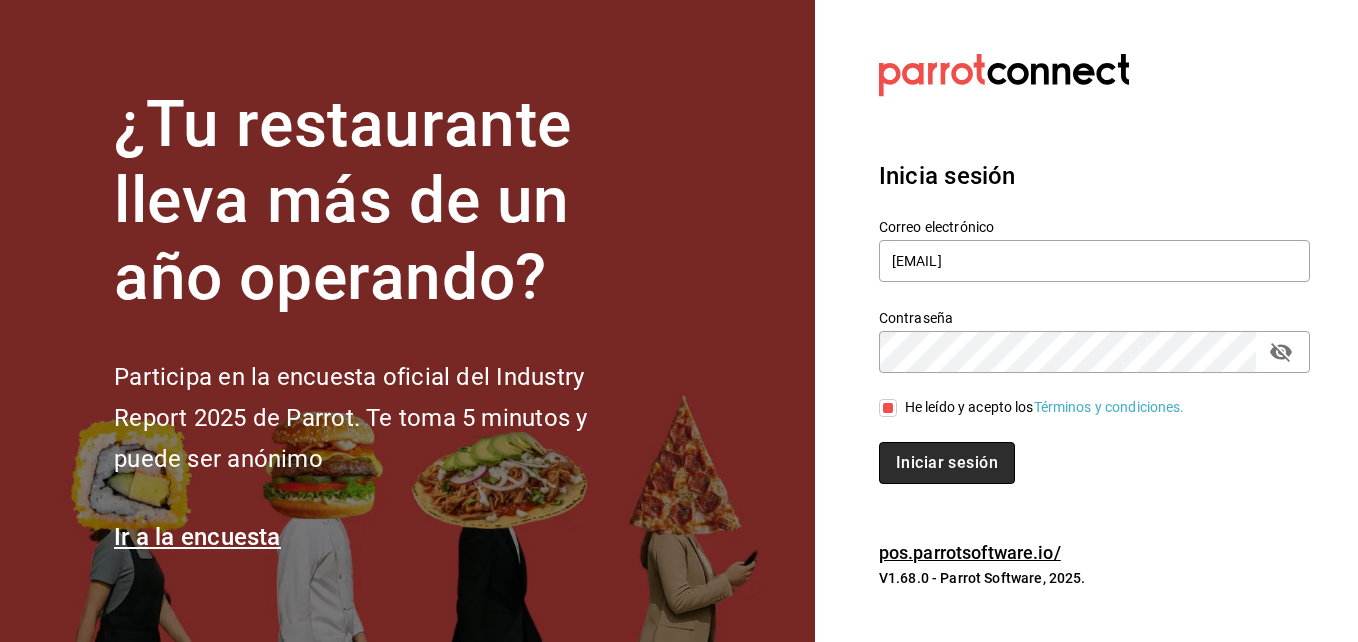 click on "Iniciar sesión" at bounding box center [947, 463] 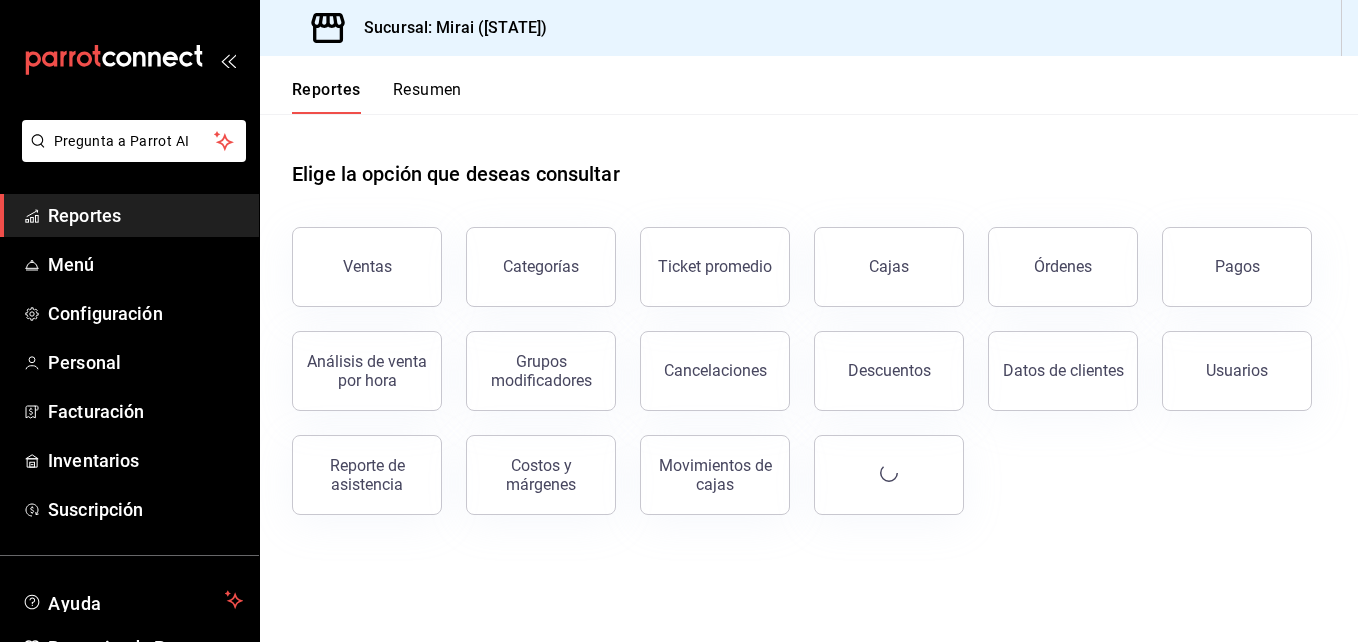 scroll, scrollTop: 0, scrollLeft: 0, axis: both 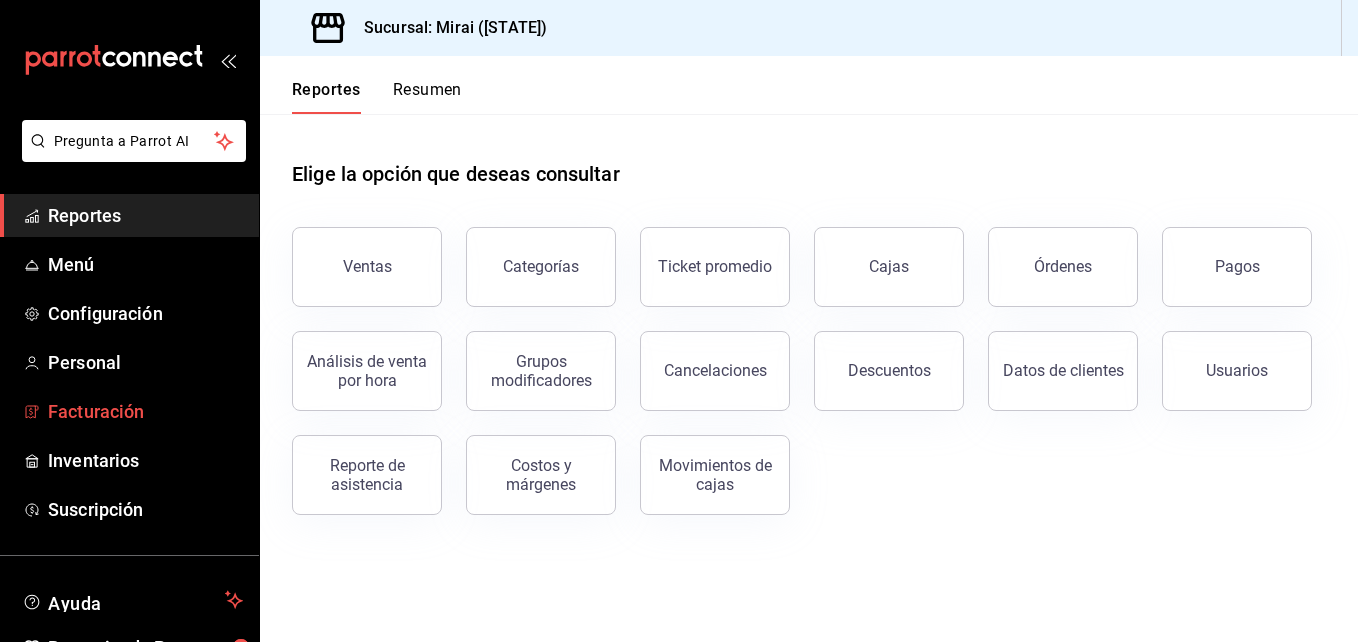 click on "Facturación" at bounding box center (145, 411) 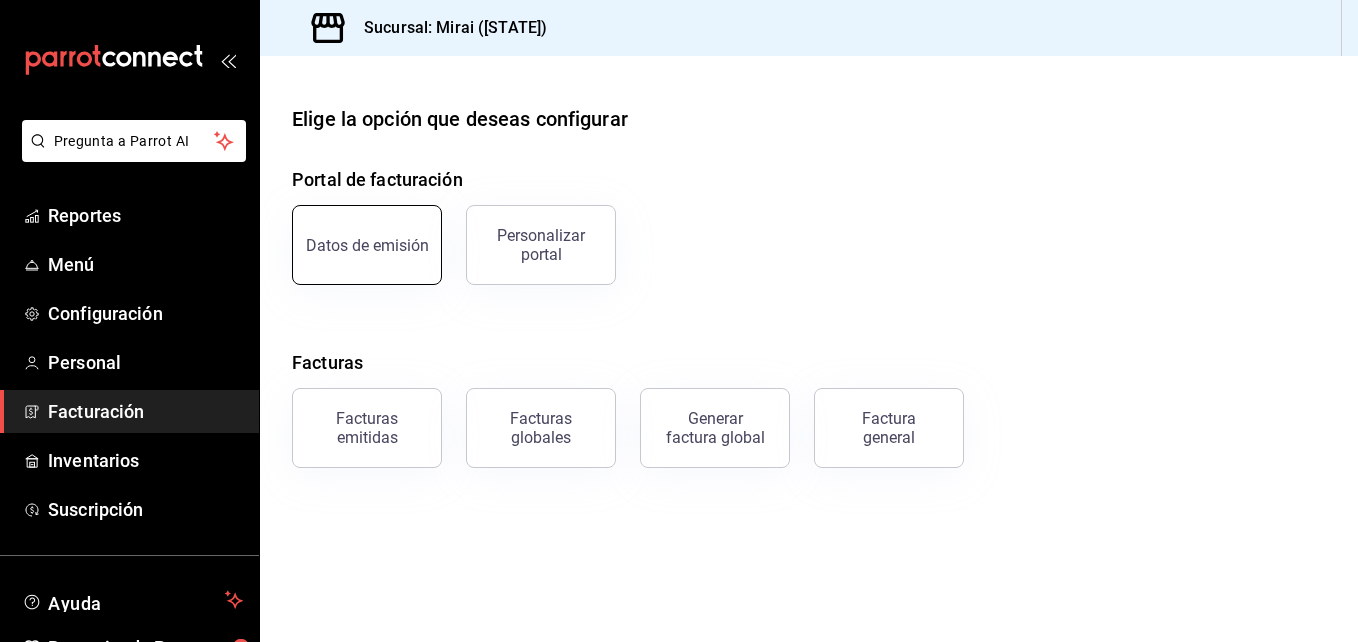 click on "Datos de emisión" at bounding box center (367, 245) 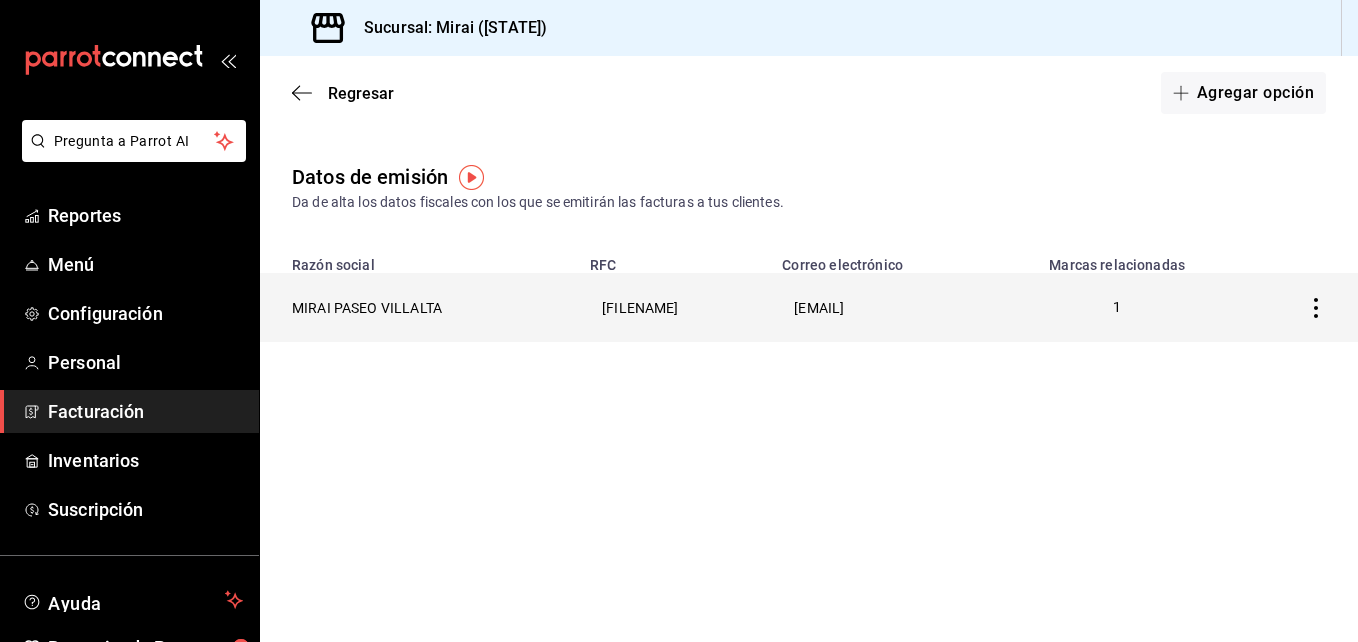click on "MIRAI PASEO VILLALTA" at bounding box center [419, 307] 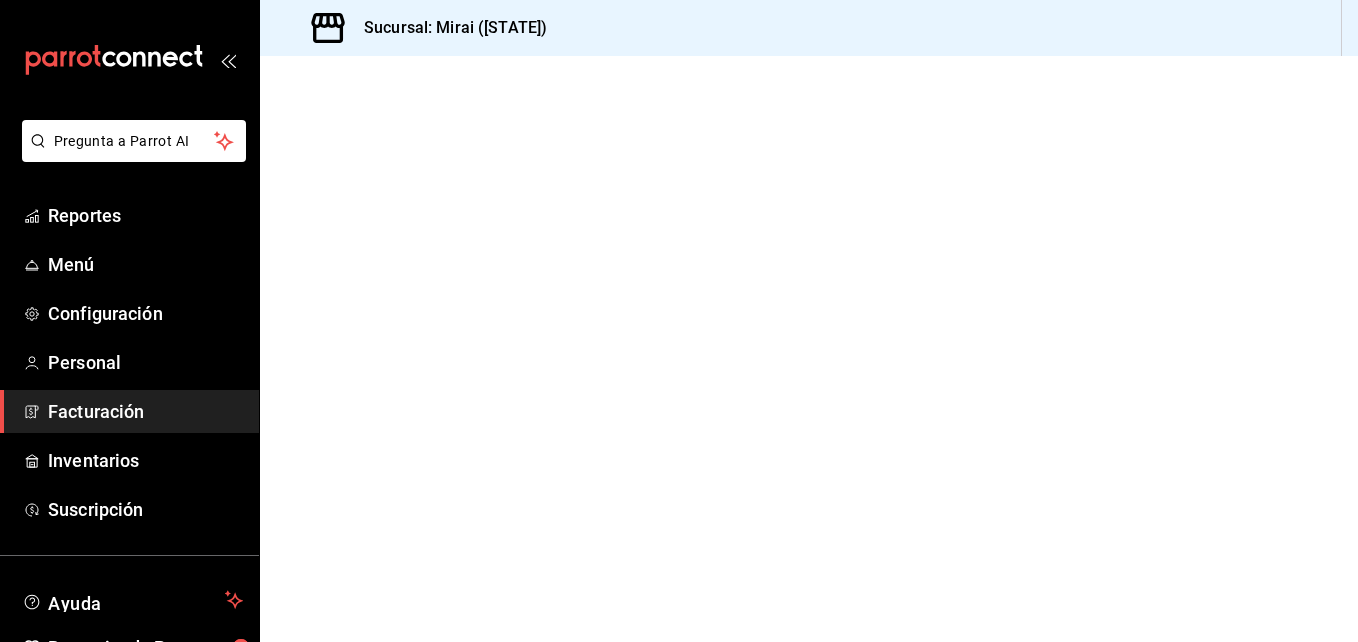 click at bounding box center [809, 349] 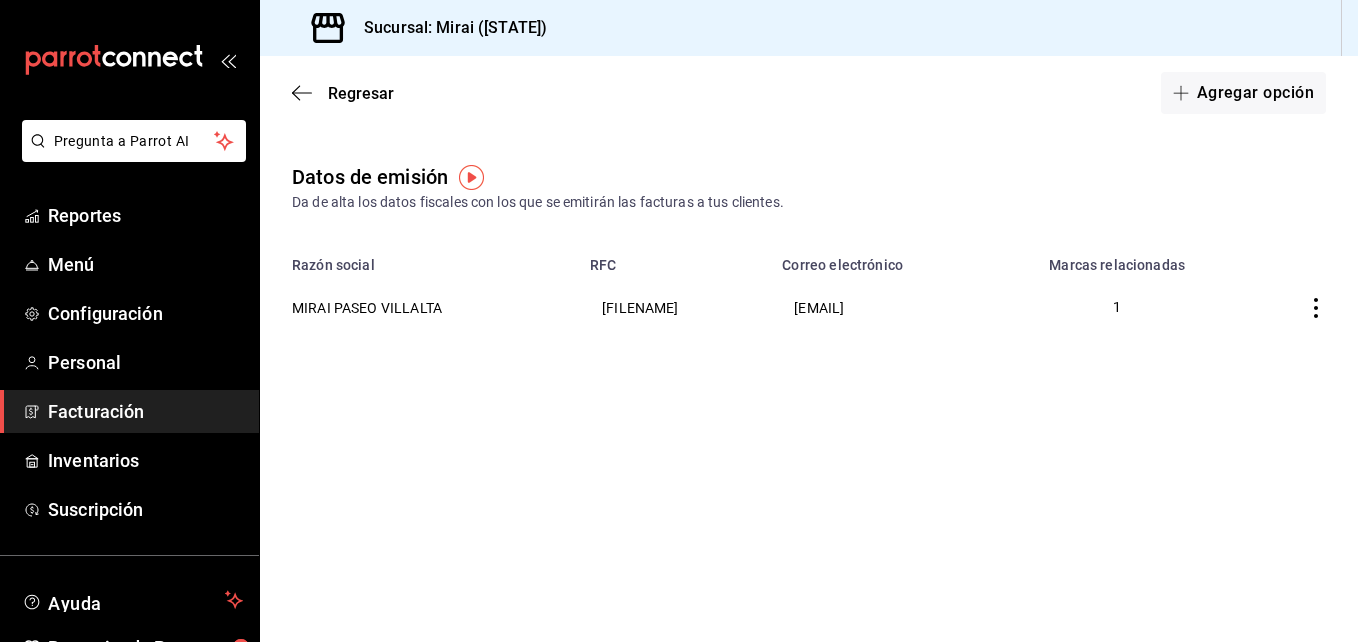 click on "MIRAI PASEO VILLALTA" at bounding box center (419, 307) 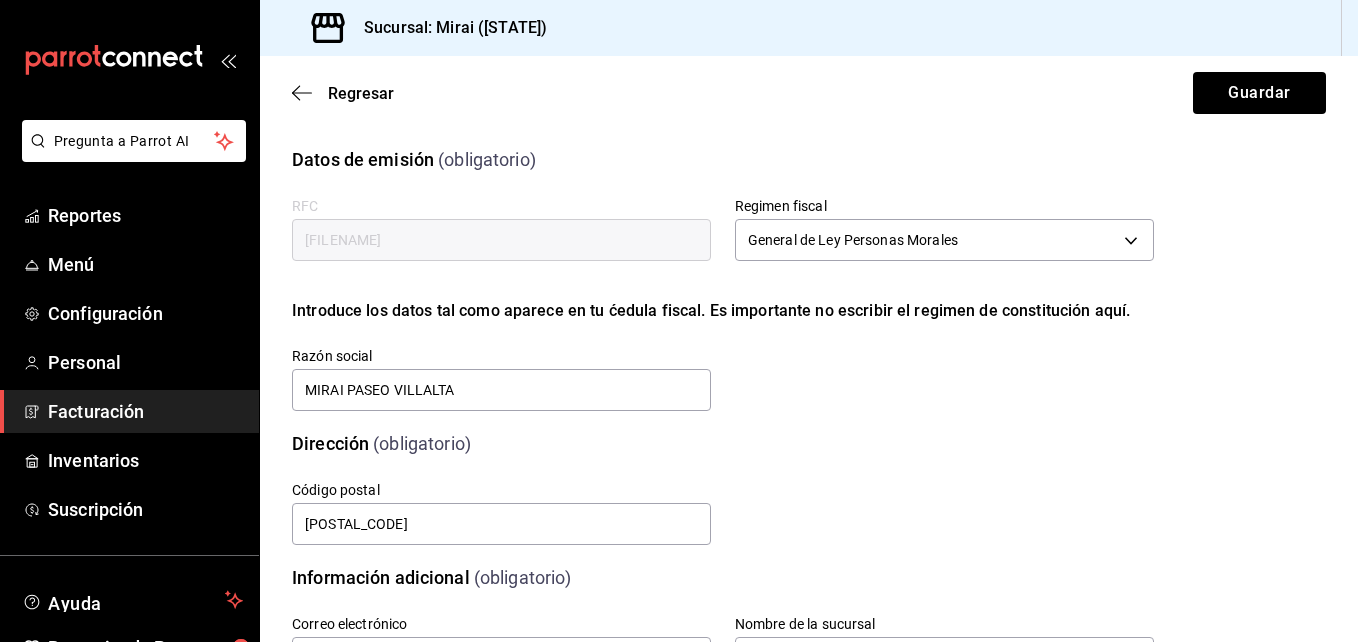 scroll, scrollTop: 511, scrollLeft: 0, axis: vertical 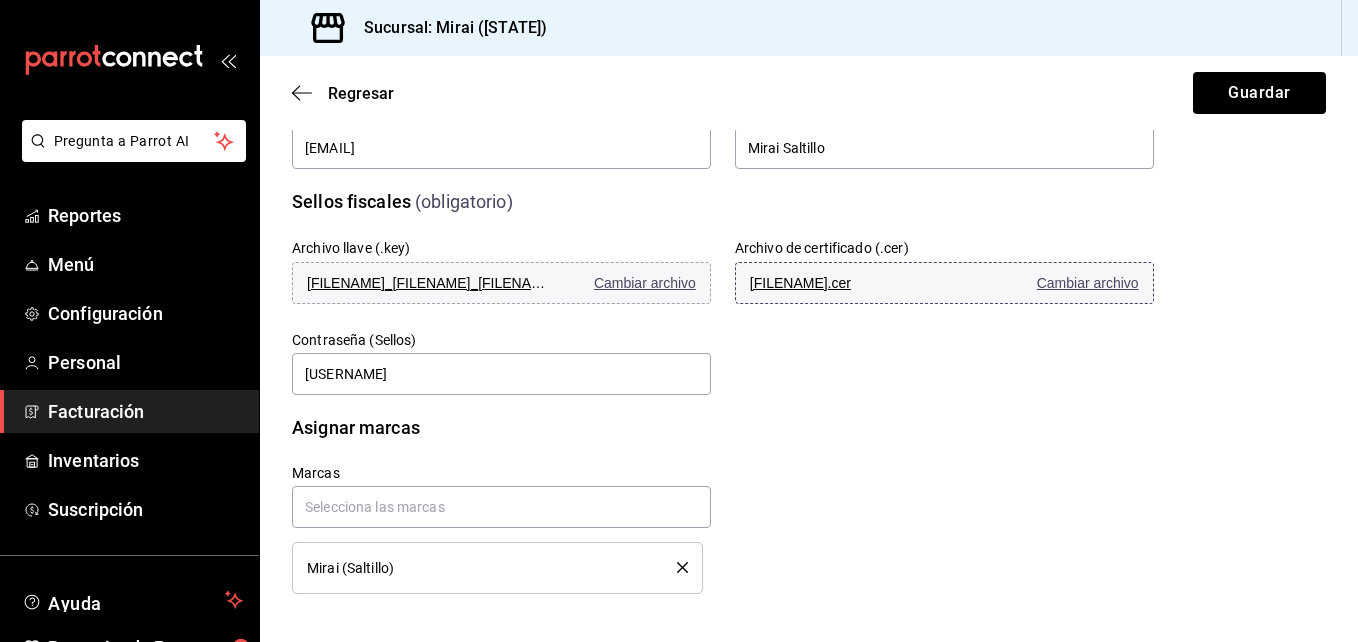 click on "Cambiar archivo" at bounding box center [1088, 283] 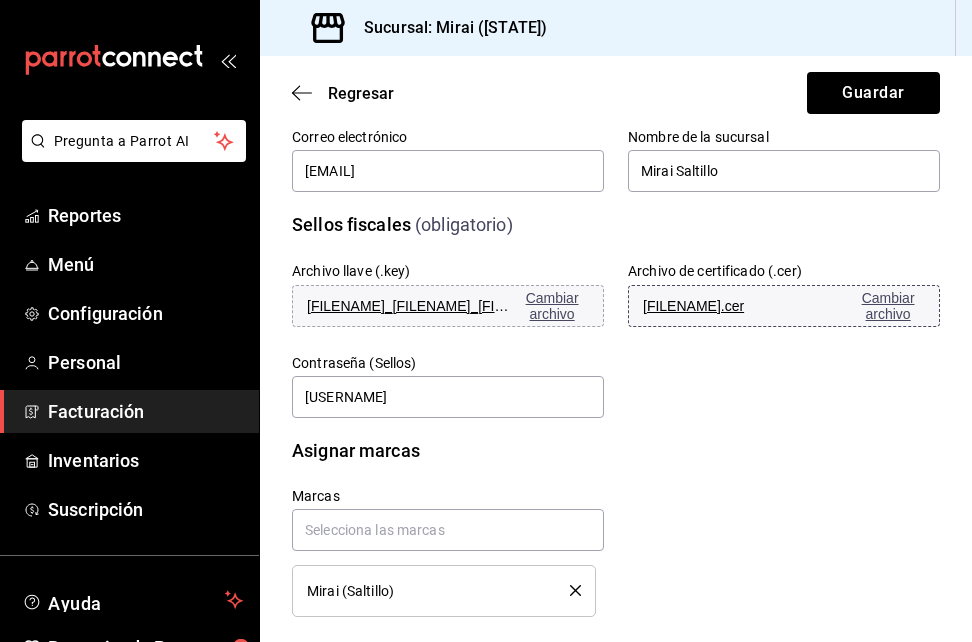 click on "Cambiar archivo" at bounding box center (888, 306) 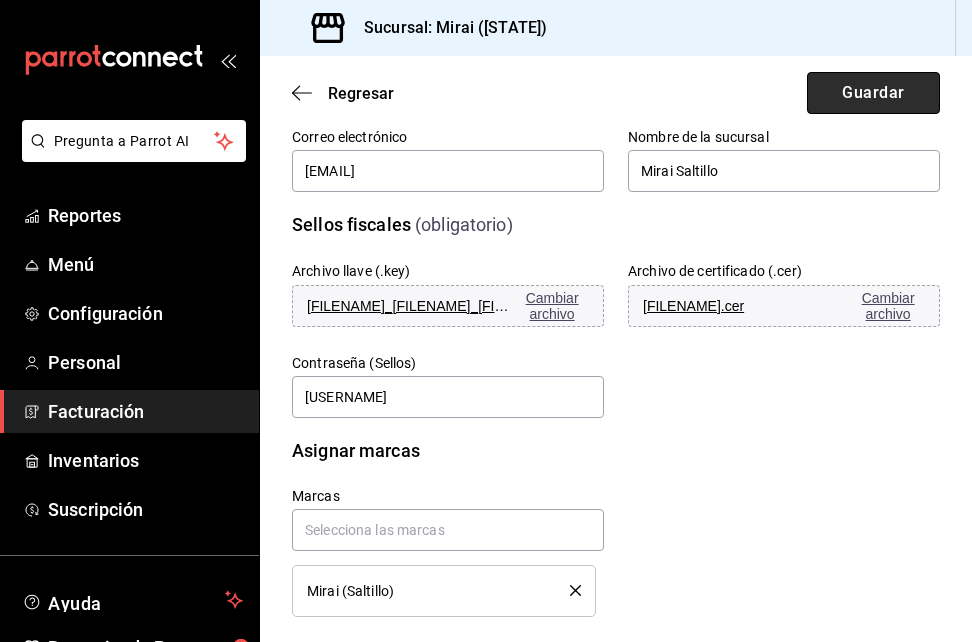 click on "Guardar" at bounding box center (873, 93) 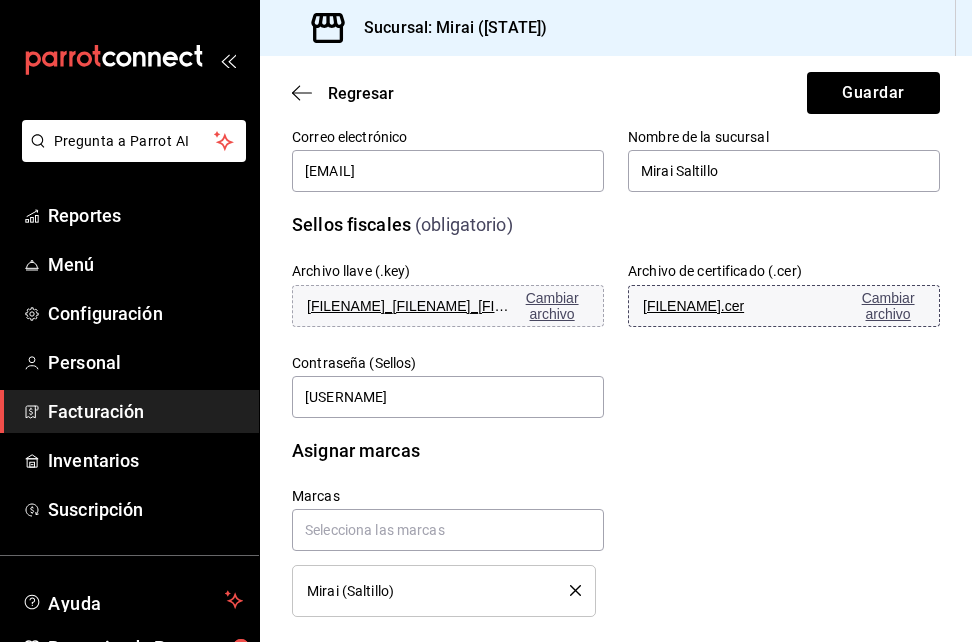 click on "Cambiar archivo" at bounding box center (888, 306) 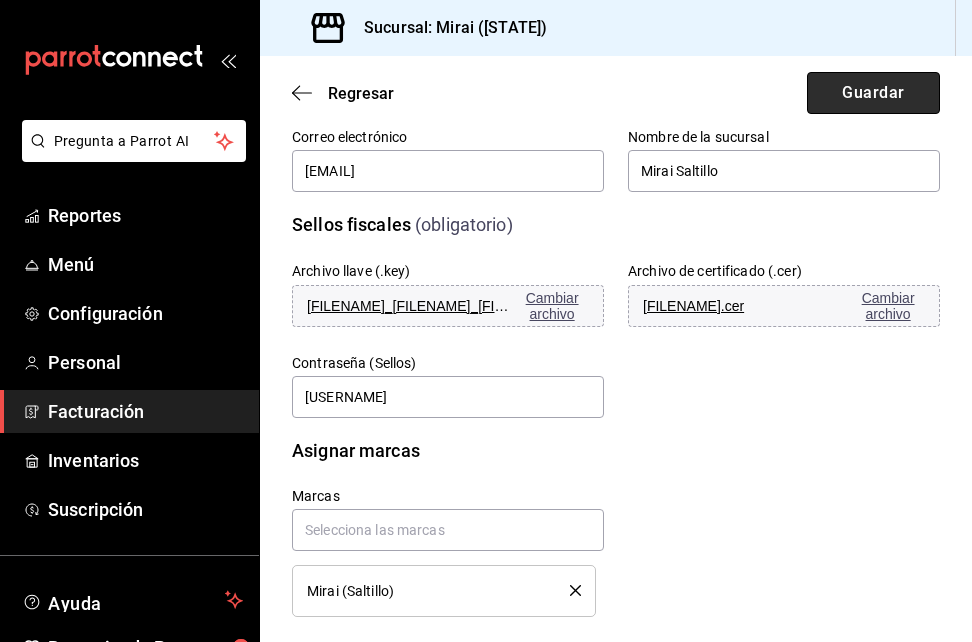 click on "Guardar" at bounding box center (873, 93) 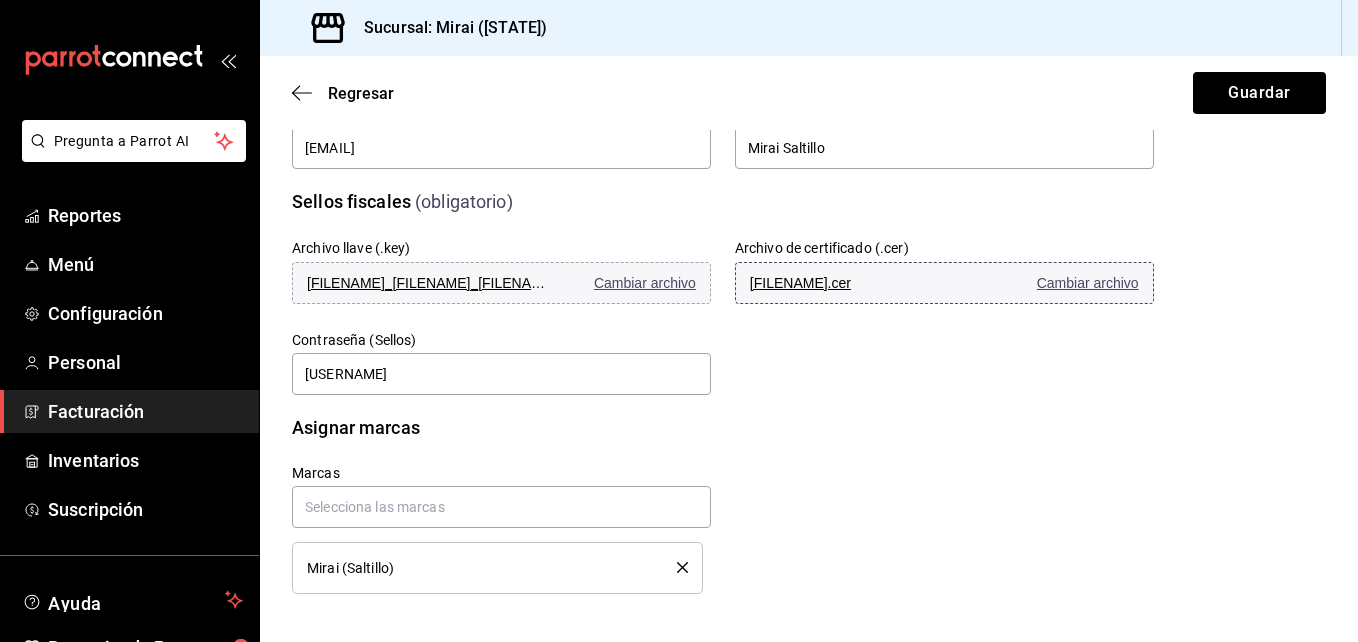 click on "00001000000717857676.cer Cambiar archivo" at bounding box center (944, 283) 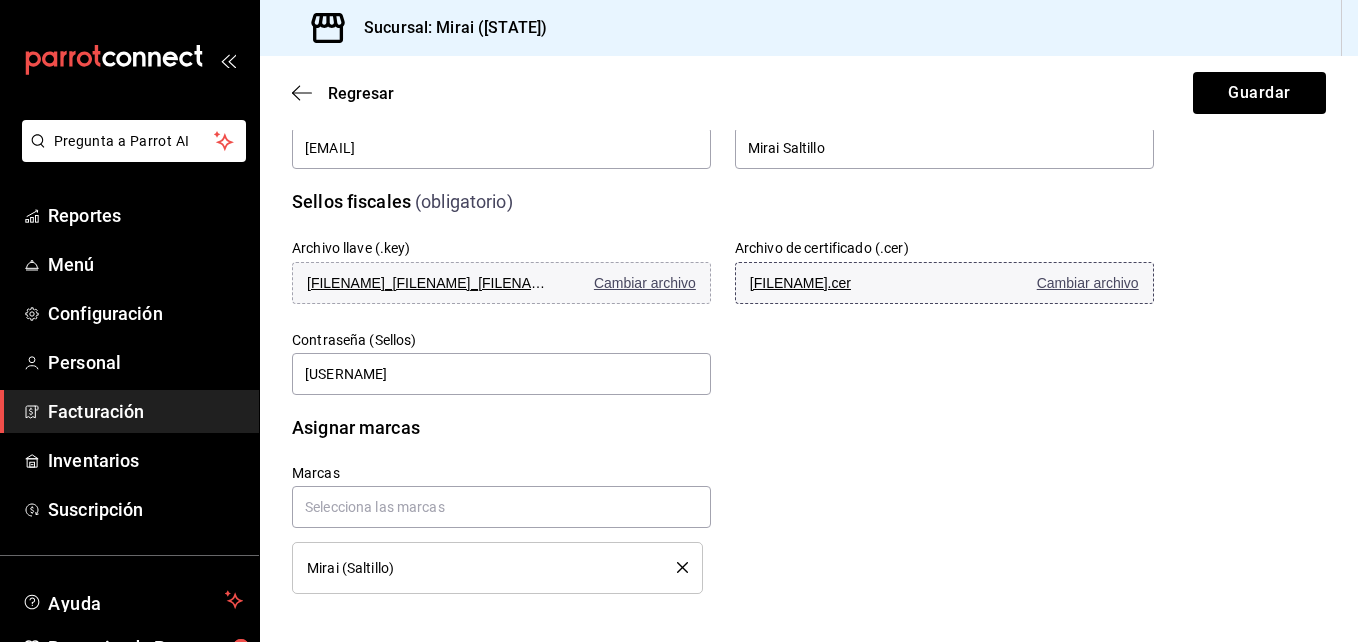 click on "Cambiar archivo" at bounding box center (1088, 283) 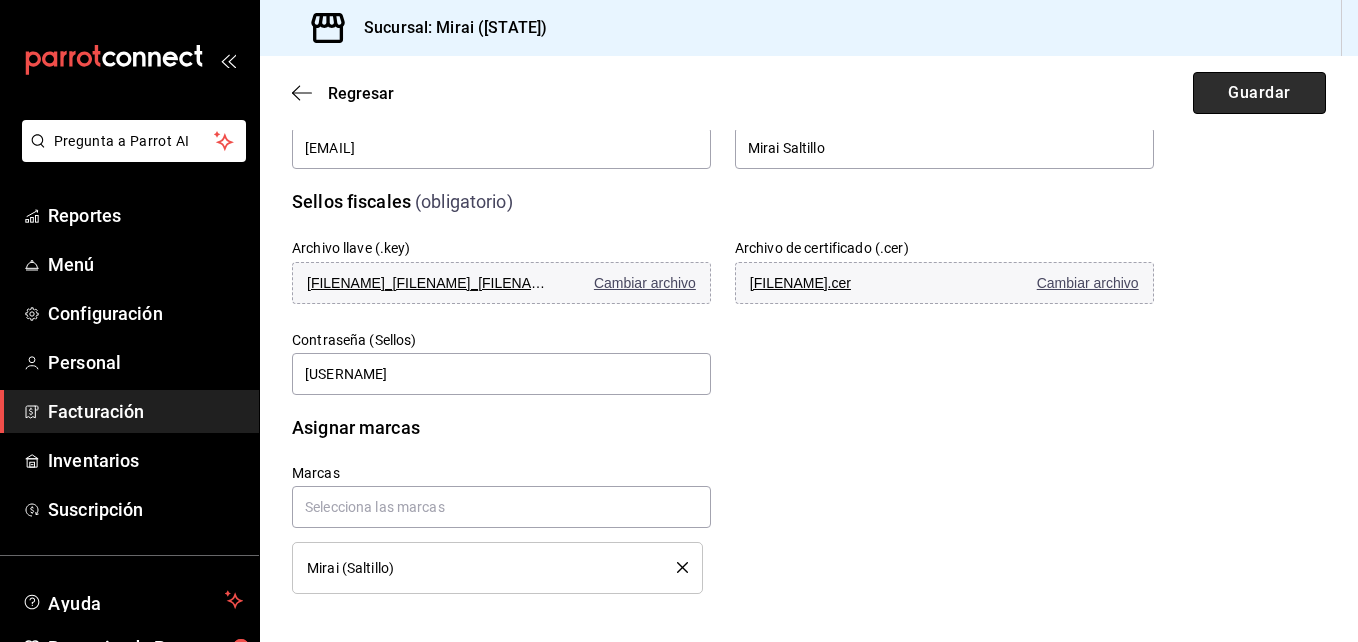 click on "Guardar" at bounding box center [1259, 93] 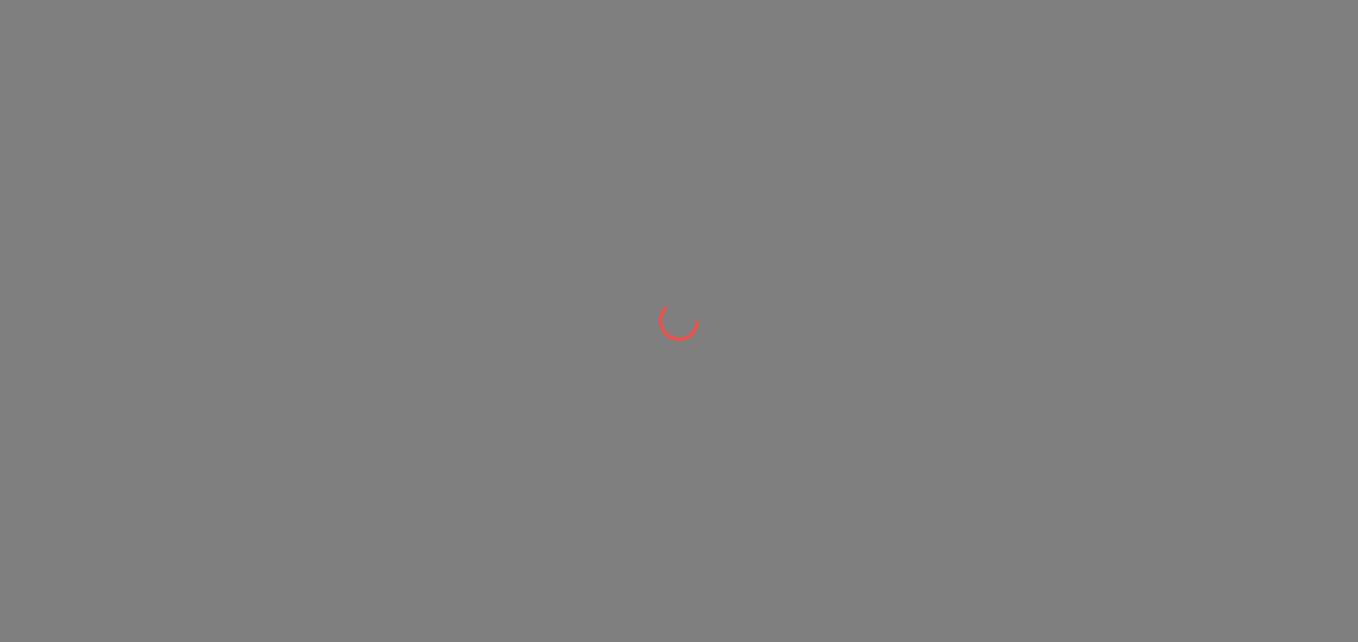 scroll, scrollTop: 0, scrollLeft: 0, axis: both 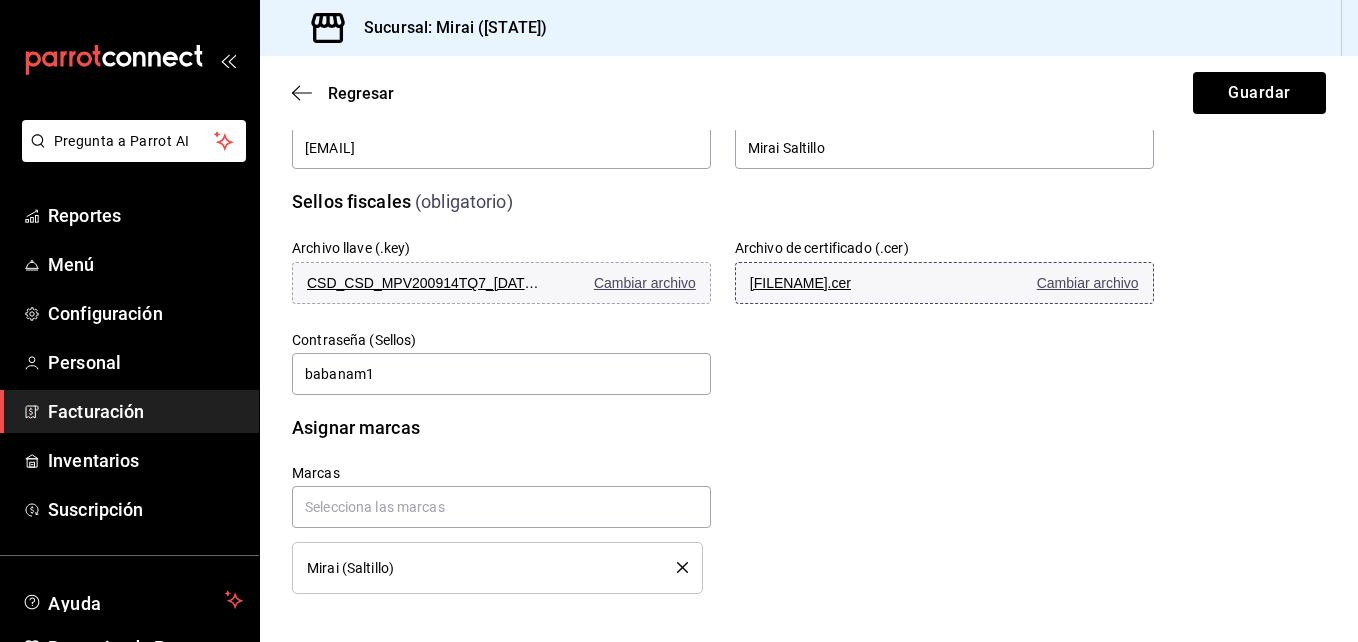 click on "Cambiar archivo" at bounding box center [1088, 283] 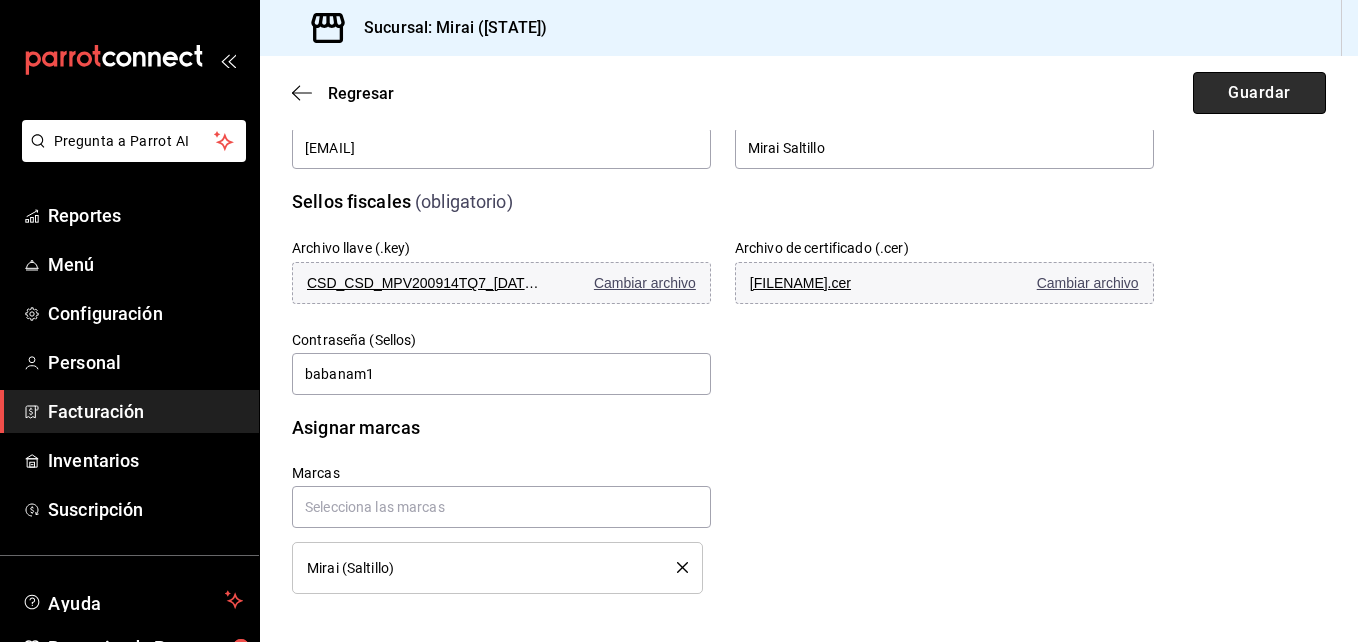click on "Guardar" at bounding box center (1259, 93) 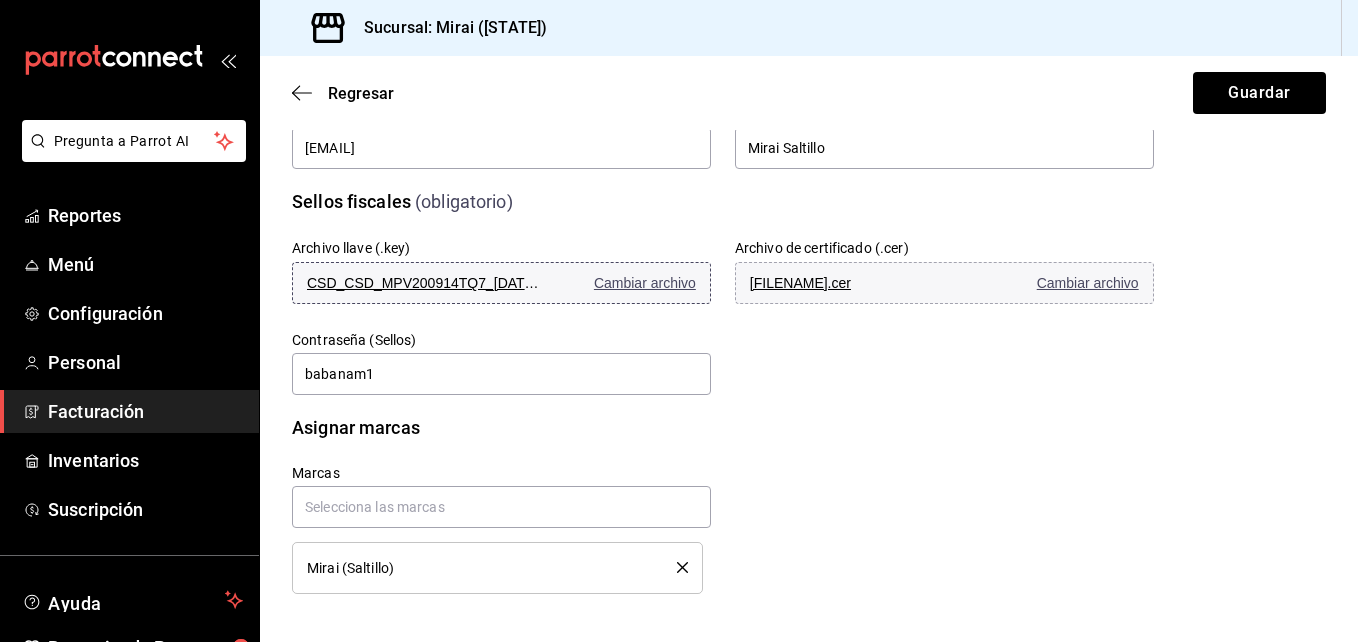 click on "Cambiar archivo" at bounding box center [645, 283] 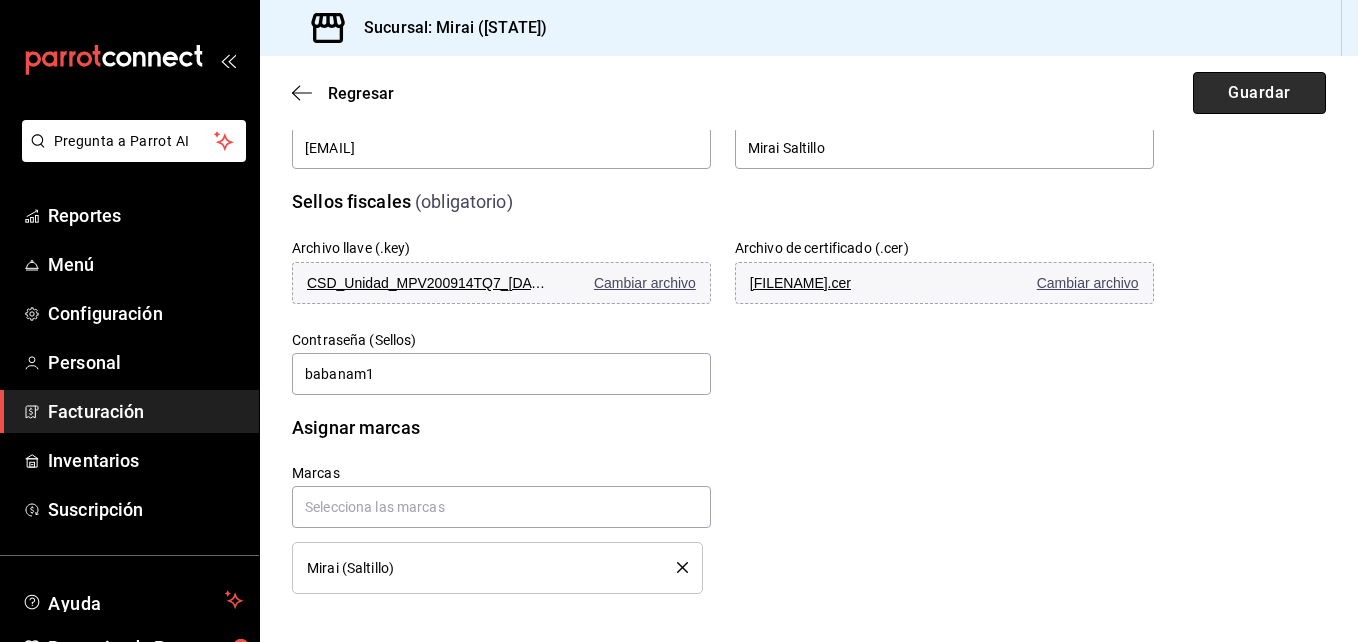 click on "Guardar" at bounding box center [1259, 93] 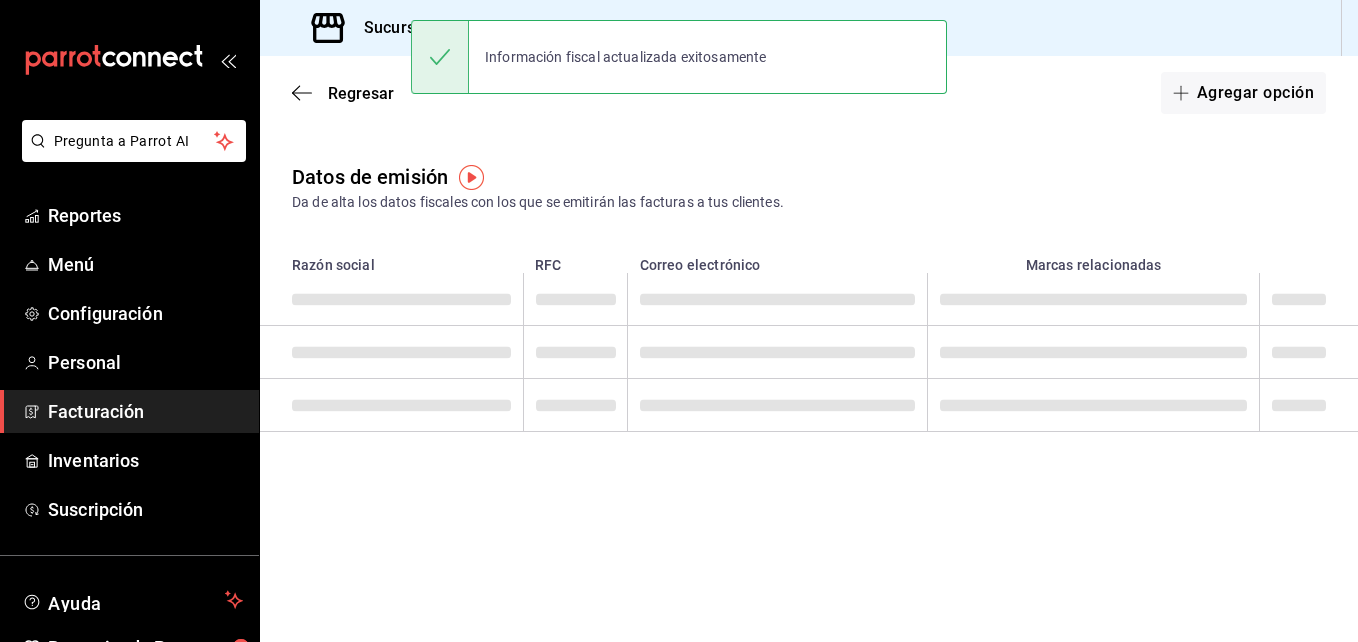 scroll, scrollTop: 0, scrollLeft: 0, axis: both 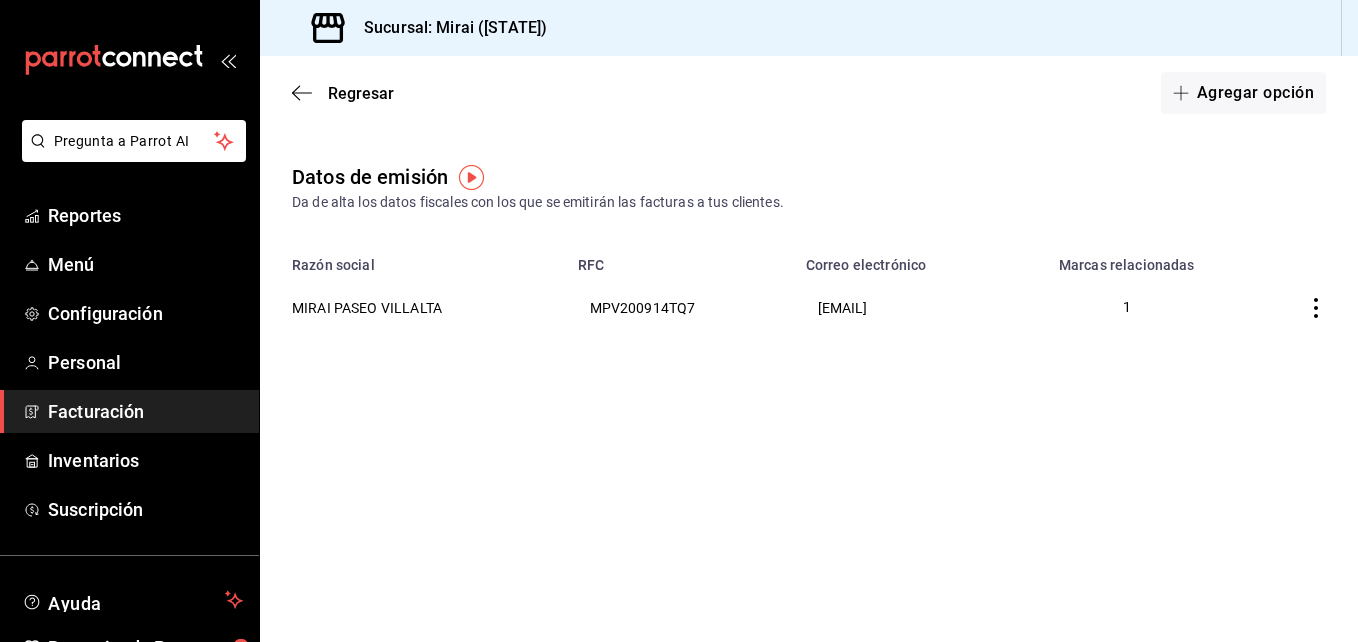 click on "Regresar Agregar opción Datos de emisión Da de alta los datos fiscales con los que se emitirán las facturas a tus clientes. Razón social RFC Correo electrónico Marcas relacionadas MIRAI PASEO VILLALTA MPV200914TQ7 [EMAIL] 1" at bounding box center (809, 349) 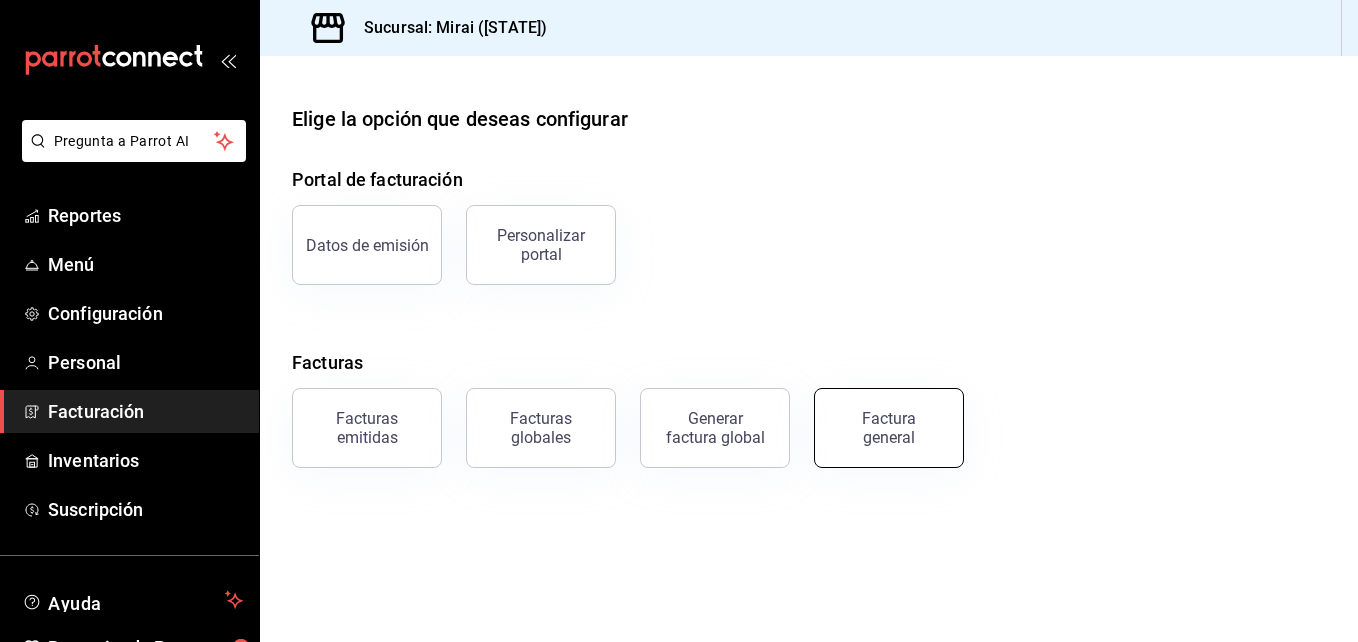 click on "Factura general" at bounding box center [889, 428] 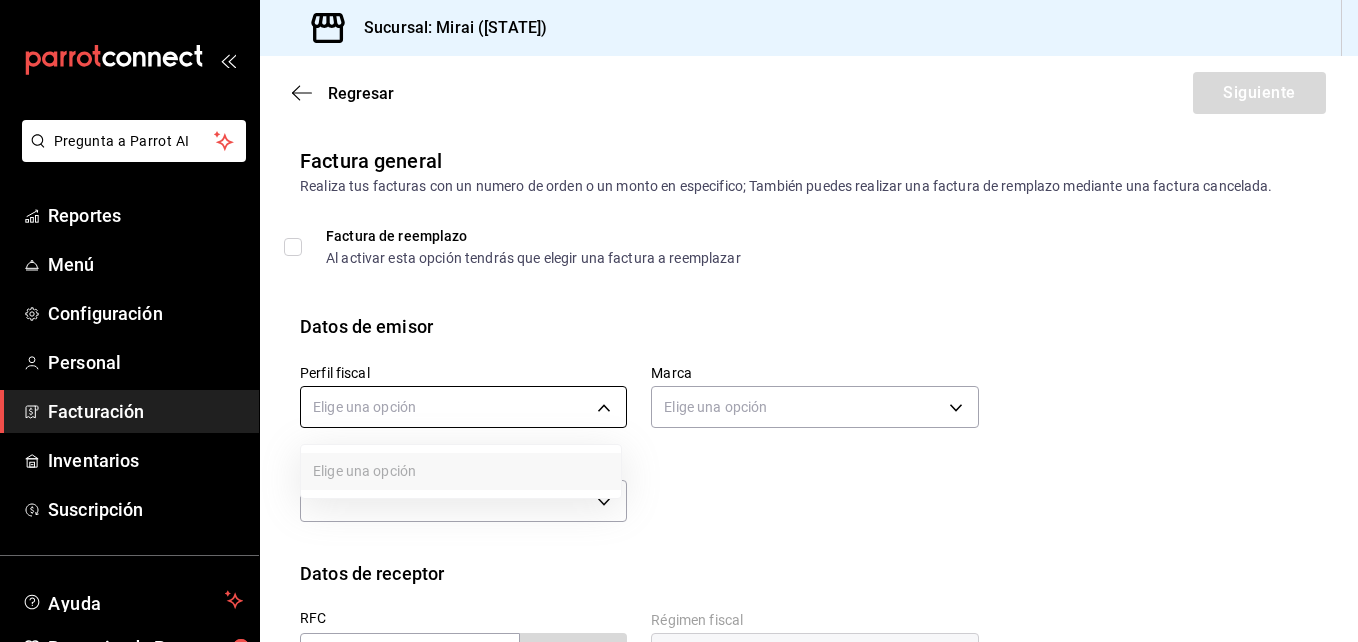 click on "Pregunta a Parrot AI Reportes   Menú   Configuración   Personal   Facturación   Inventarios   Suscripción   Ayuda Recomienda Parrot   [FIRST] [LAST]   Sugerir nueva función   Sucursal: Mirai ([STATE]) Regresar Siguiente Factura general Realiza tus facturas con un numero de orden o un monto en especifico; También puedes realizar una factura de remplazo mediante una factura cancelada. Factura de reemplazo Al activar esta opción tendrás que elegir una factura a reemplazar Datos de emisor Perfil fiscal Elige una opción Marca Elige una opción Tipo de comprobante ​ I Datos de receptor RFC Buscar RFC Régimen fiscal Elige una opción Uso de CFDI Elige una opción Correo electrónico Dirección Calle # exterior # interior Código postal Estado ​ Municipio ​ Colonia ​ Pregunta a Parrot AI Reportes   Menú   Configuración   Personal   Facturación   Inventarios   Suscripción   Ayuda Recomienda Parrot   [FIRST] [LAST]   Sugerir nueva función   GANA 1 MES GRATIS EN TU SUSCRIPCIÓN AQUÍ Ver video tutorial" at bounding box center (679, 321) 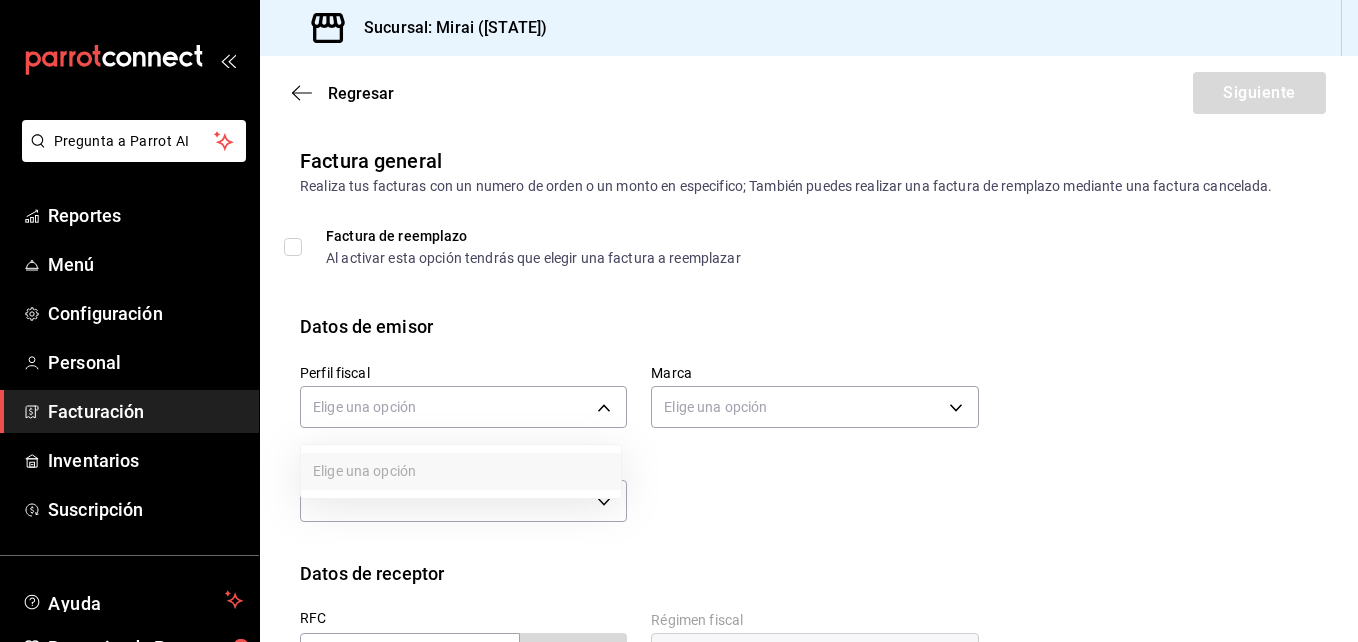 click at bounding box center (679, 321) 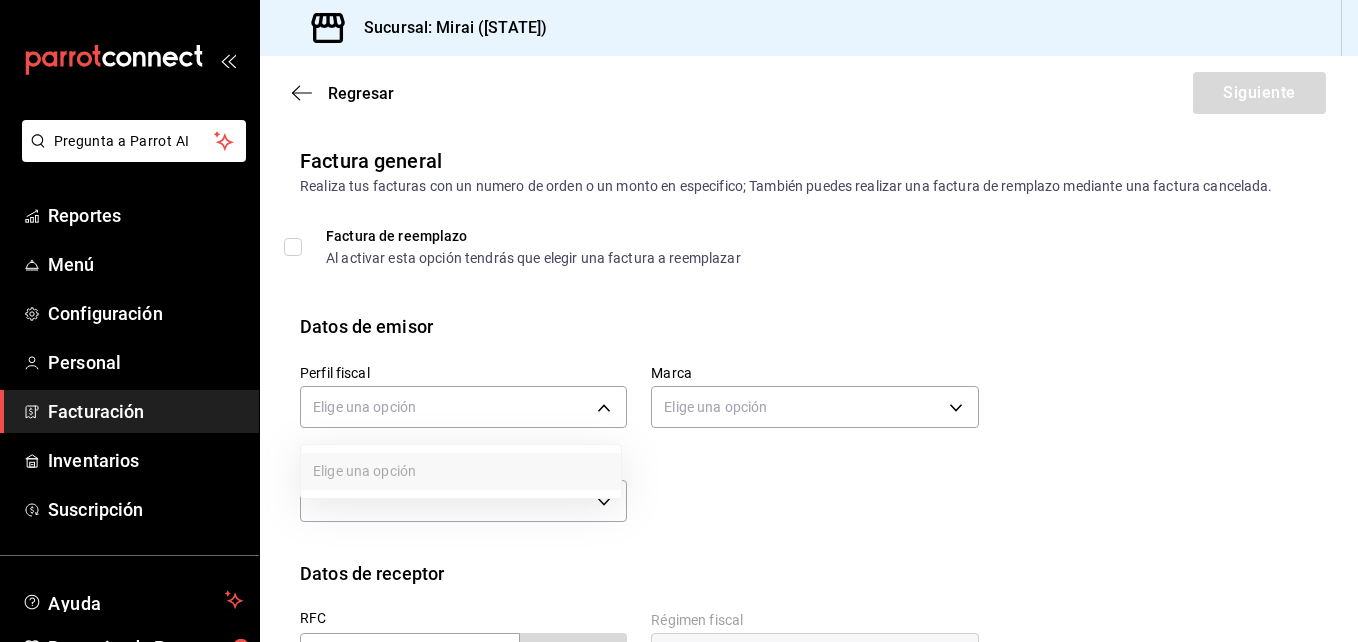 click on "Pregunta a Parrot AI Reportes   Menú   Configuración   Personal   Facturación   Inventarios   Suscripción   Ayuda Recomienda Parrot   [FIRST] [LAST]   Sugerir nueva función   Sucursal: Mirai ([STATE]) Regresar Siguiente Factura general Realiza tus facturas con un numero de orden o un monto en especifico; También puedes realizar una factura de remplazo mediante una factura cancelada. Factura de reemplazo Al activar esta opción tendrás que elegir una factura a reemplazar Datos de emisor Perfil fiscal Elige una opción Marca Elige una opción Tipo de comprobante ​ I Datos de receptor RFC Buscar RFC Régimen fiscal Elige una opción Uso de CFDI Elige una opción Correo electrónico Dirección Calle # exterior # interior Código postal Estado ​ Municipio ​ Colonia ​ Pregunta a Parrot AI Reportes   Menú   Configuración   Personal   Facturación   Inventarios   Suscripción   Ayuda Recomienda Parrot   [FIRST] [LAST]   Sugerir nueva función   GANA 1 MES GRATIS EN TU SUSCRIPCIÓN AQUÍ Ver video tutorial" at bounding box center [679, 321] 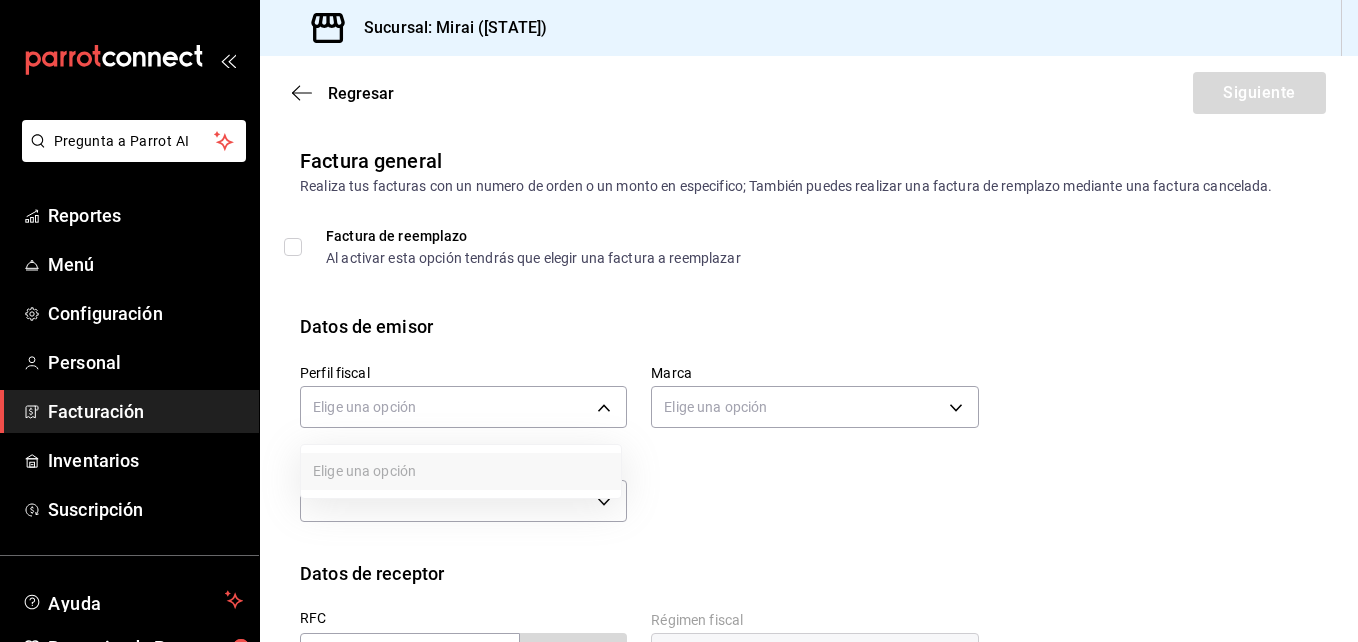 click at bounding box center (679, 321) 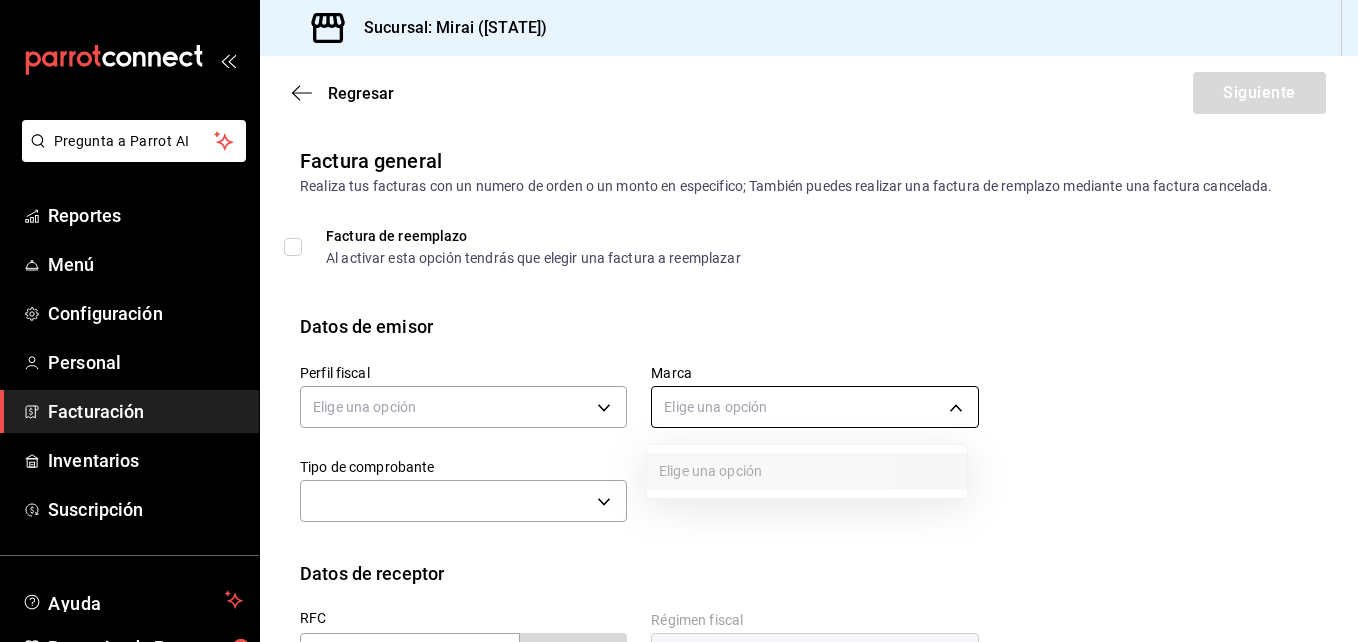click on "Pregunta a Parrot AI Reportes   Menú   Configuración   Personal   Facturación   Inventarios   Suscripción   Ayuda Recomienda Parrot   [FIRST] [LAST]   Sugerir nueva función   Sucursal: Mirai ([STATE]) Regresar Siguiente Factura general Realiza tus facturas con un numero de orden o un monto en especifico; También puedes realizar una factura de remplazo mediante una factura cancelada. Factura de reemplazo Al activar esta opción tendrás que elegir una factura a reemplazar Datos de emisor Perfil fiscal Elige una opción Marca Elige una opción Tipo de comprobante ​ I Datos de receptor RFC Buscar RFC Régimen fiscal Elige una opción Uso de CFDI Elige una opción Correo electrónico Dirección Calle # exterior # interior Código postal Estado ​ Municipio ​ Colonia ​ Pregunta a Parrot AI Reportes   Menú   Configuración   Personal   Facturación   Inventarios   Suscripción   Ayuda Recomienda Parrot   [FIRST] [LAST]   Sugerir nueva función   GANA 1 MES GRATIS EN TU SUSCRIPCIÓN AQUÍ Ver video tutorial" at bounding box center [679, 321] 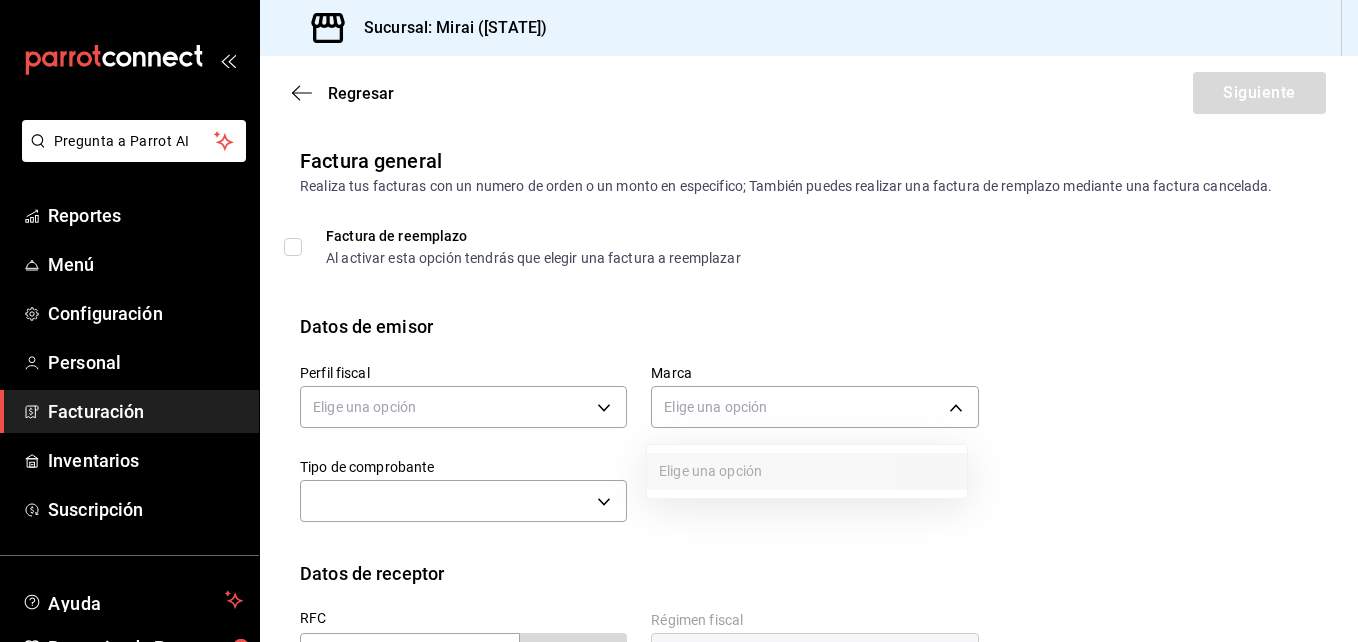 click at bounding box center [679, 321] 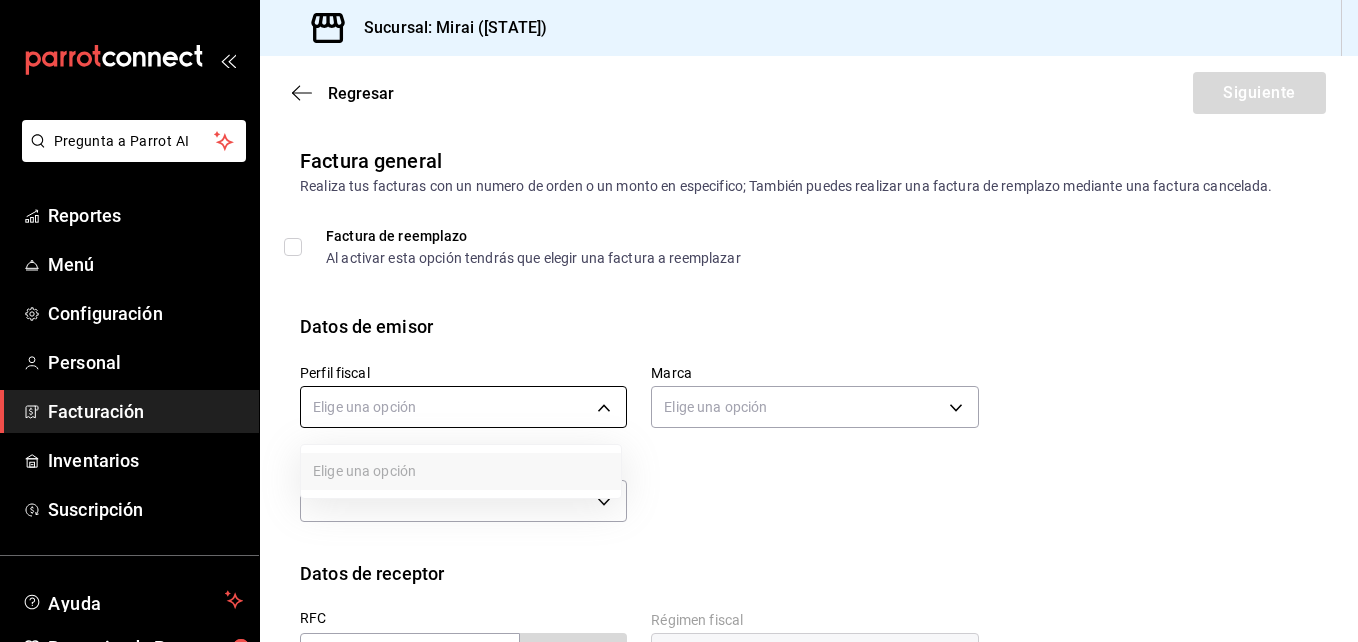 click on "Pregunta a Parrot AI Reportes   Menú   Configuración   Personal   Facturación   Inventarios   Suscripción   Ayuda Recomienda Parrot   [FIRST] [LAST]   Sugerir nueva función   Sucursal: Mirai ([STATE]) Regresar Siguiente Factura general Realiza tus facturas con un numero de orden o un monto en especifico; También puedes realizar una factura de remplazo mediante una factura cancelada. Factura de reemplazo Al activar esta opción tendrás que elegir una factura a reemplazar Datos de emisor Perfil fiscal Elige una opción Marca Elige una opción Tipo de comprobante ​ I Datos de receptor RFC Buscar RFC Régimen fiscal Elige una opción Uso de CFDI Elige una opción Correo electrónico Dirección Calle # exterior # interior Código postal Estado ​ Municipio ​ Colonia ​ Pregunta a Parrot AI Reportes   Menú   Configuración   Personal   Facturación   Inventarios   Suscripción   Ayuda Recomienda Parrot   [FIRST] [LAST]   Sugerir nueva función   GANA 1 MES GRATIS EN TU SUSCRIPCIÓN AQUÍ Ver video tutorial" at bounding box center (679, 321) 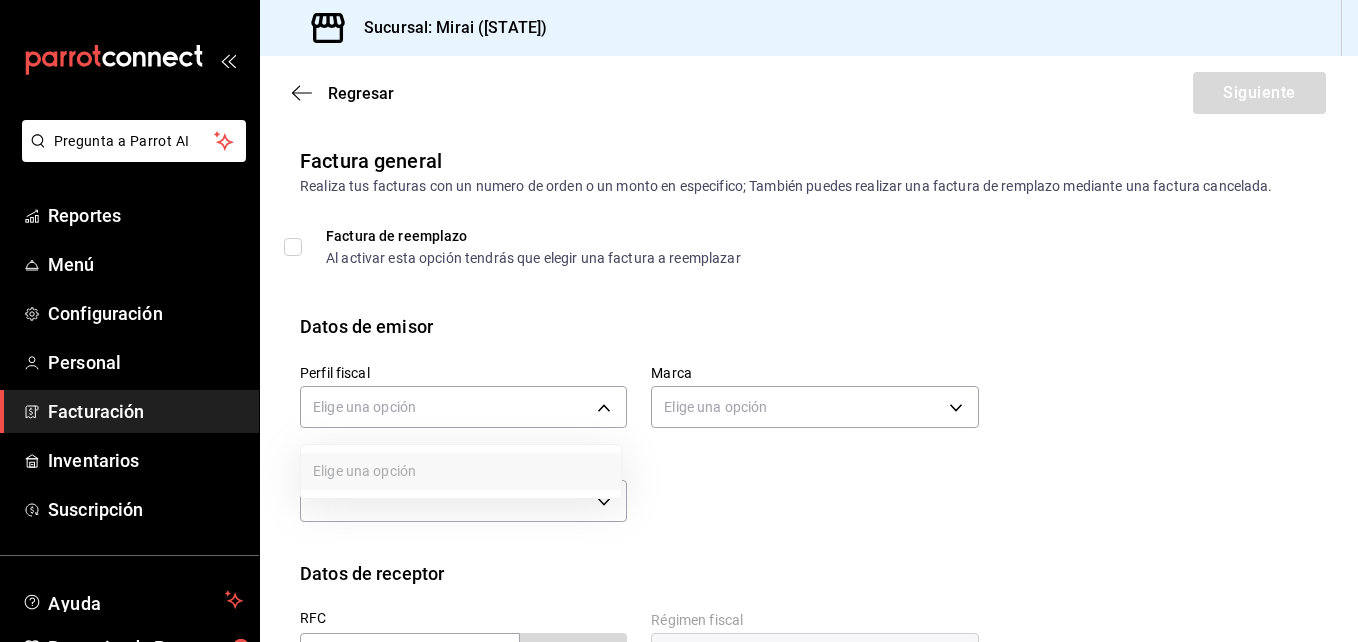 click at bounding box center (679, 321) 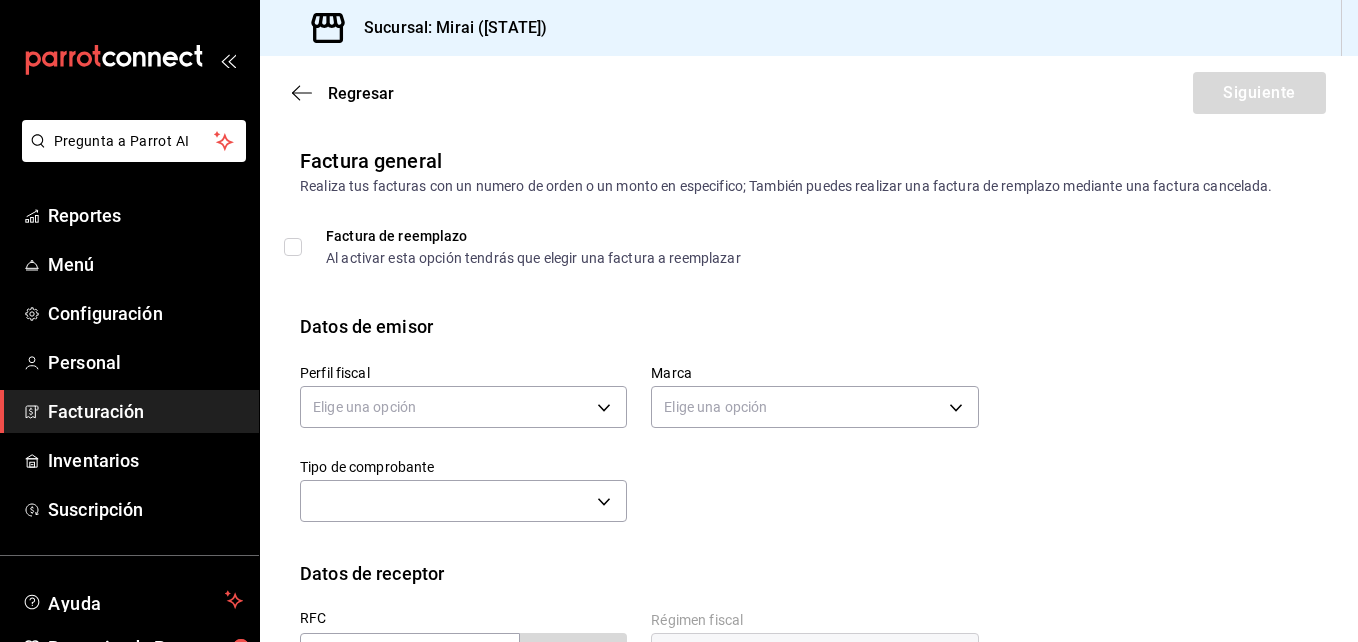 click on "Facturación" at bounding box center [145, 411] 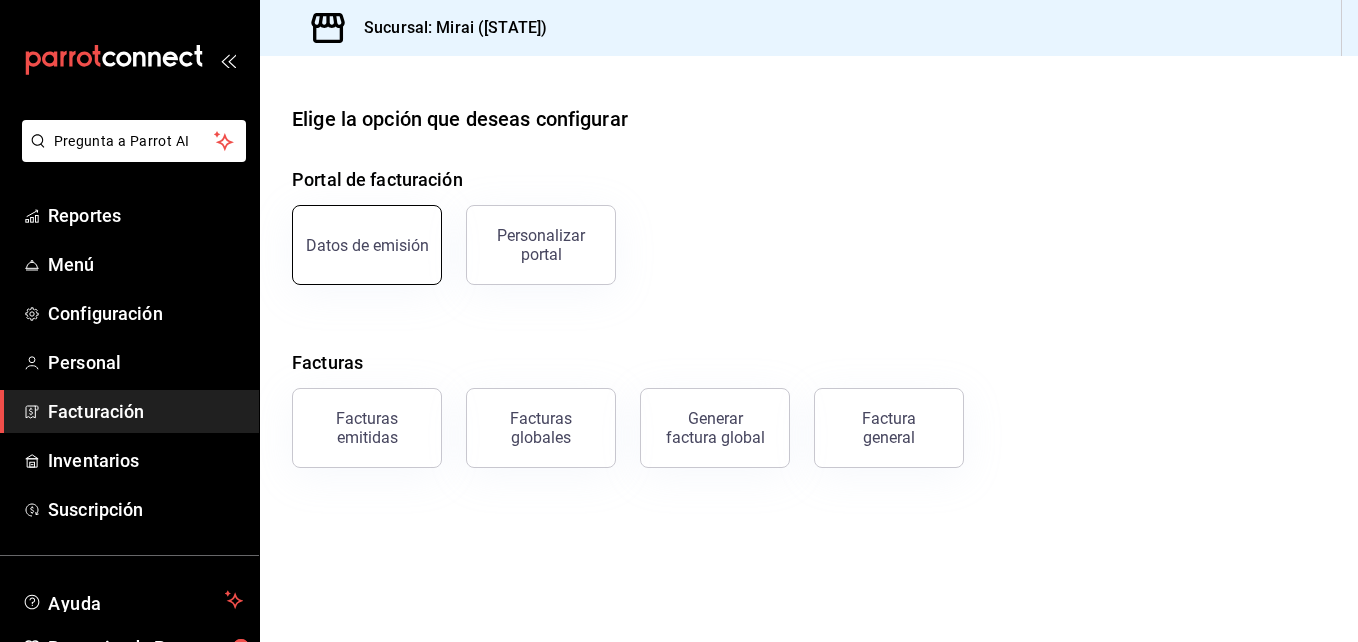 click on "Datos de emisión" at bounding box center [367, 245] 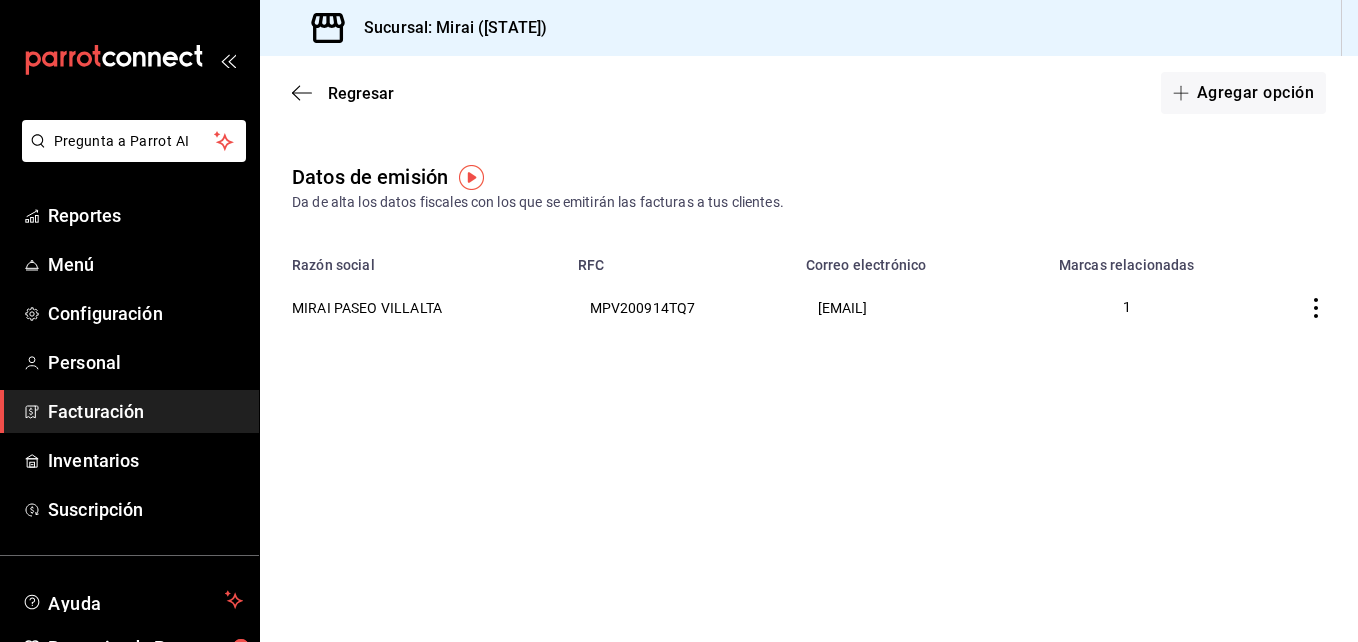 click on "Regresar Agregar opción Datos de emisión Da de alta los datos fiscales con los que se emitirán las facturas a tus clientes. Razón social RFC Correo electrónico Marcas relacionadas MIRAI PASEO VILLALTA MPV200914TQ7 [EMAIL] 1" at bounding box center (809, 349) 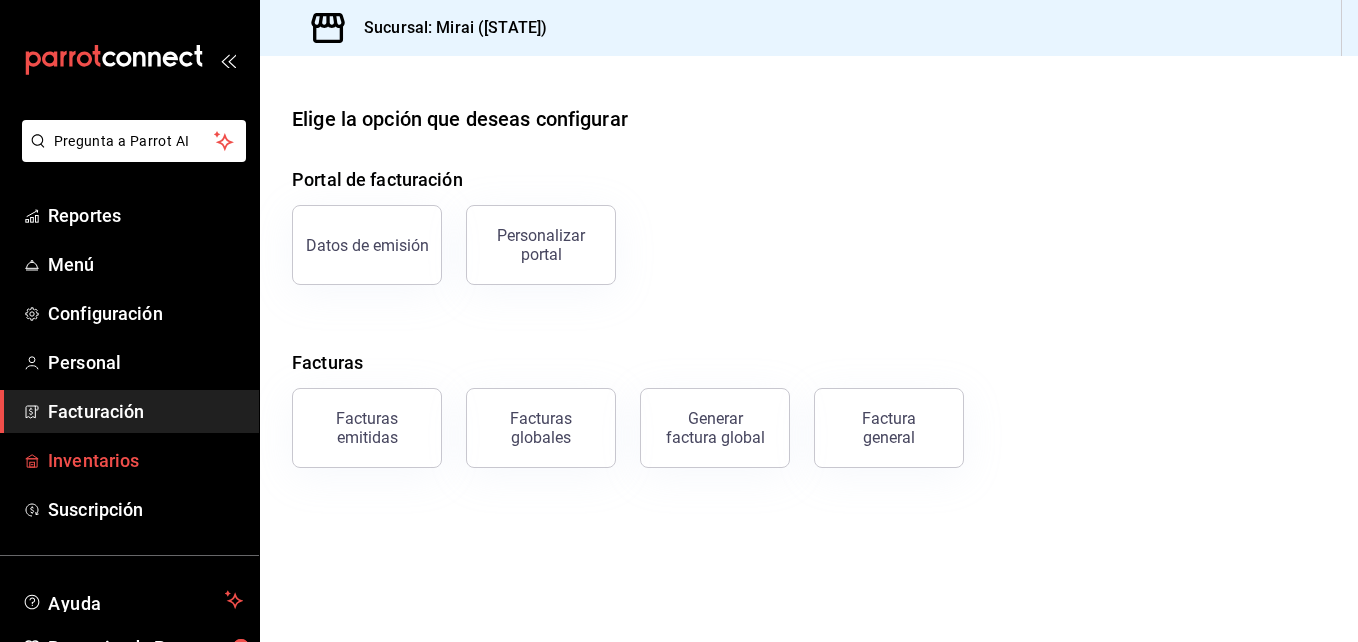 click on "Inventarios" at bounding box center [145, 460] 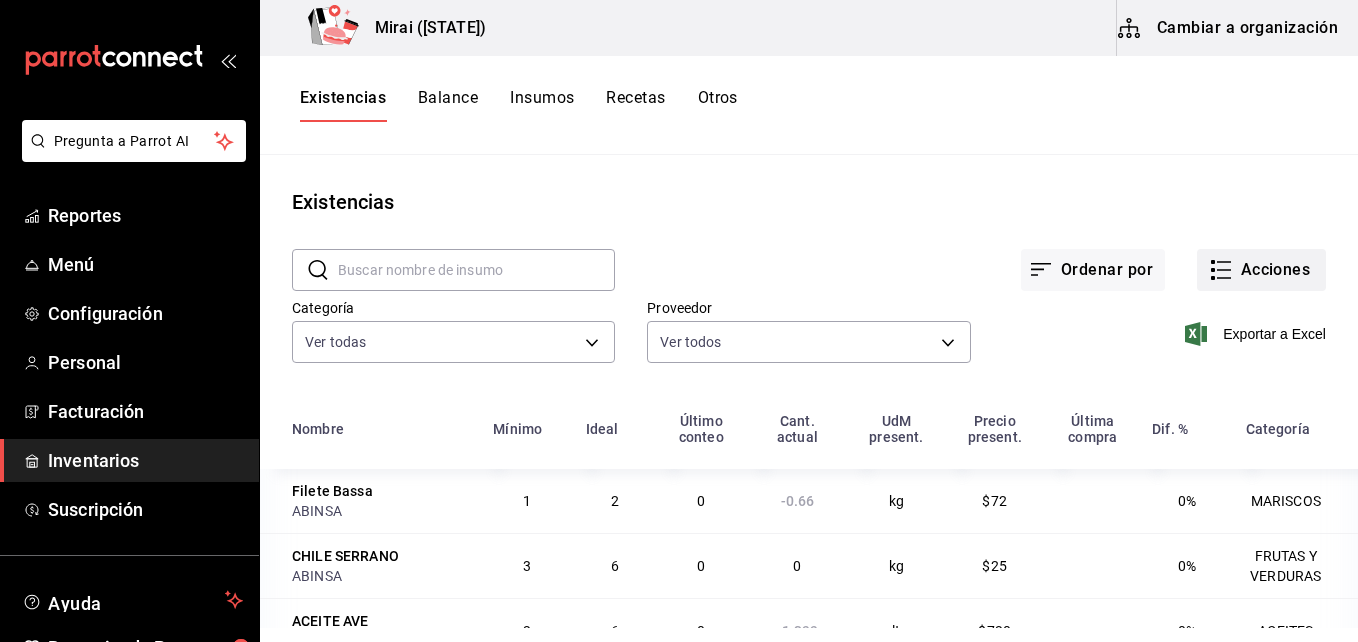 click on "Acciones" at bounding box center (1261, 270) 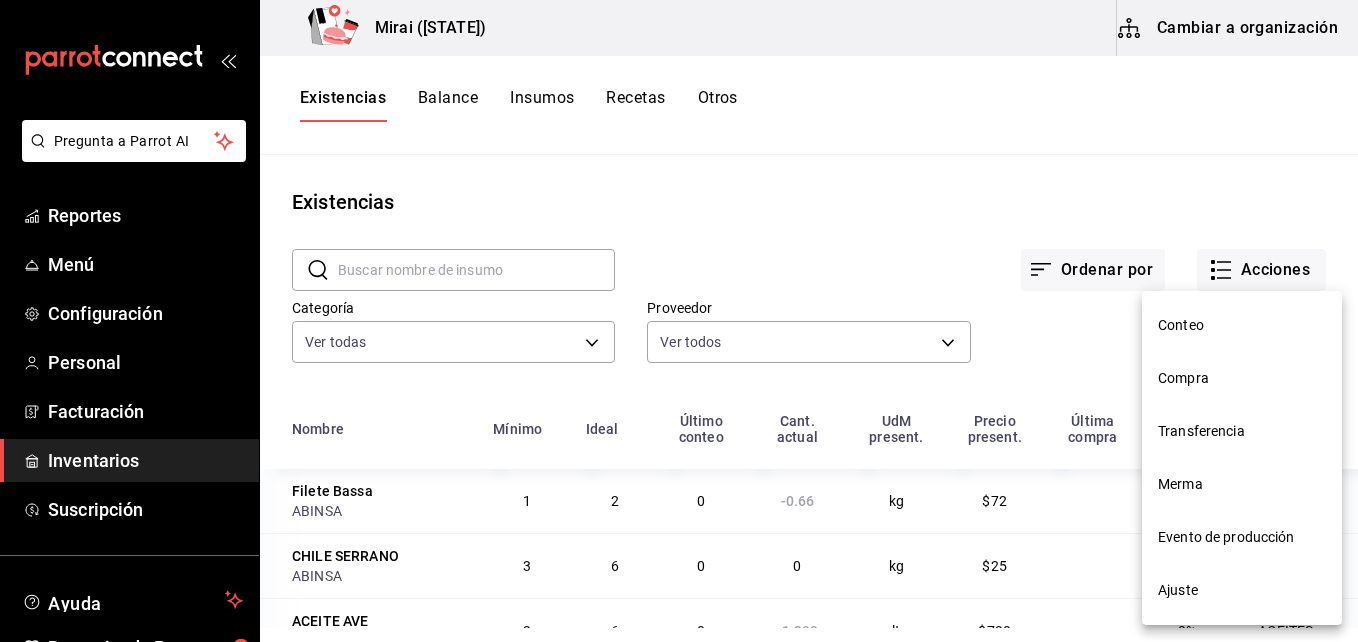 click on "Compra" at bounding box center [1242, 378] 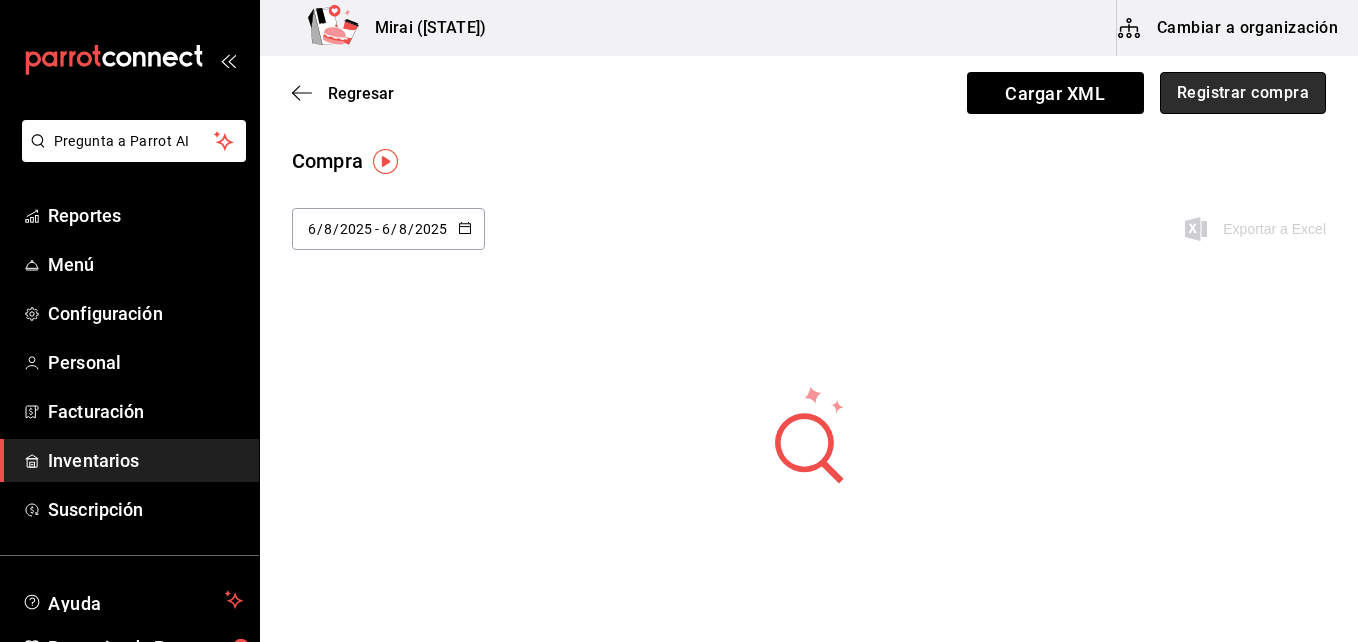 click on "Registrar compra" at bounding box center (1243, 93) 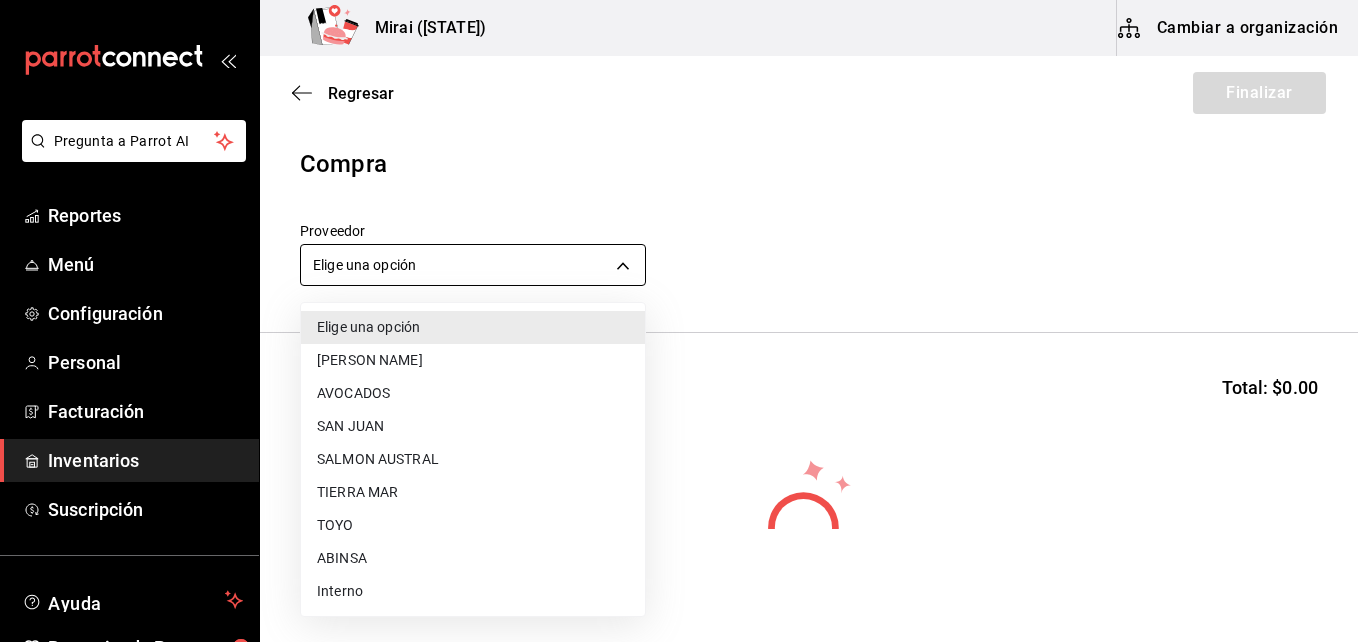 click on "Pregunta a Parrot AI Reportes   Menú   Configuración   Personal   Facturación   Inventarios   Suscripción   Ayuda Recomienda Parrot   [FIRST] [LAST]   Sugerir nueva función   Mirai ([STATE]) Cambiar a organización Regresar Finalizar Compra Proveedor Elige una opción default Buscar Total: $0.00 No hay insumos a mostrar. Busca un insumo para agregarlo a la lista GANA 1 MES GRATIS EN TU SUSCRIPCIÓN AQUÍ ¿Recuerdas cómo empezó tu restaurante?
Hoy puedes ayudar a un colega a tener el mismo cambio que tú viviste.
Recomienda Parrot directamente desde tu Portal Administrador.
Es fácil y rápido.
🎁 Por cada restaurante que se una, ganas 1 mes gratis. Ver video tutorial Ir a video Pregunta a Parrot AI Reportes   Menú   Configuración   Personal   Facturación   Inventarios   Suscripción   Ayuda Recomienda Parrot   [FIRST] [LAST]   Sugerir nueva función   Editar Eliminar Visitar centro de ayuda (81) 2046 6363 [EMAIL] Visitar centro de ayuda (81) 2046 6363 [EMAIL] TOYO" at bounding box center (679, 264) 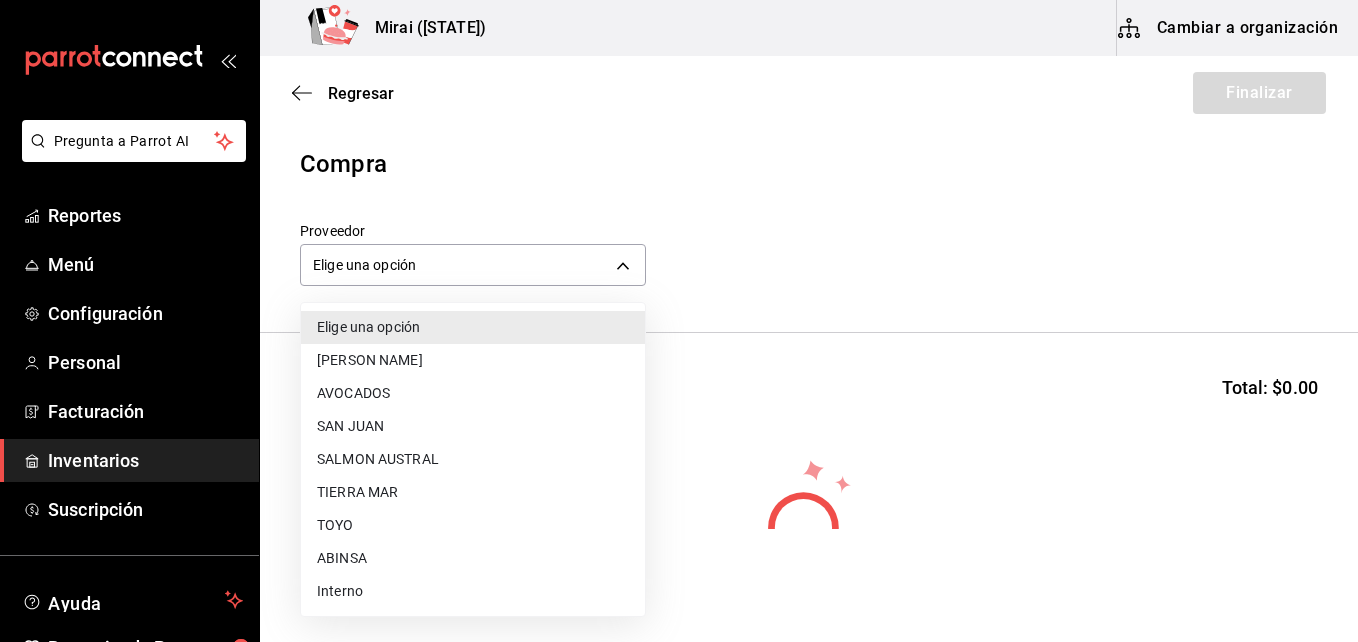 click on "SALMON AUSTRAL" at bounding box center (473, 459) 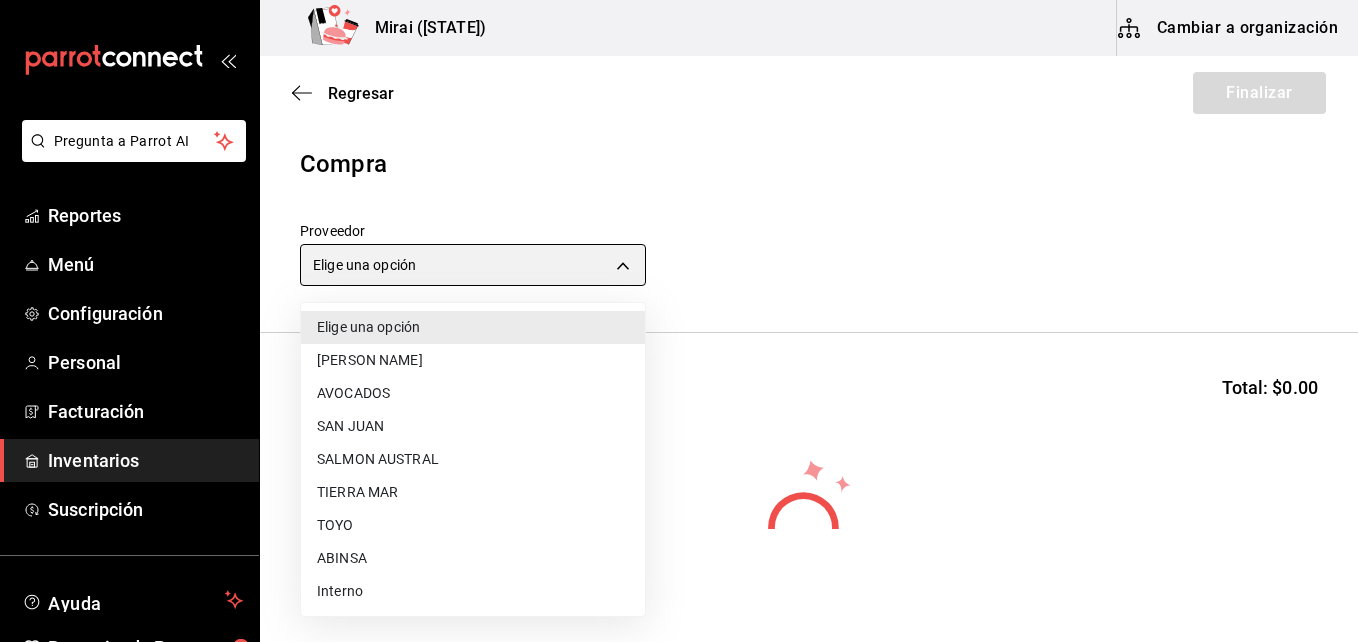 type on "[UUID]" 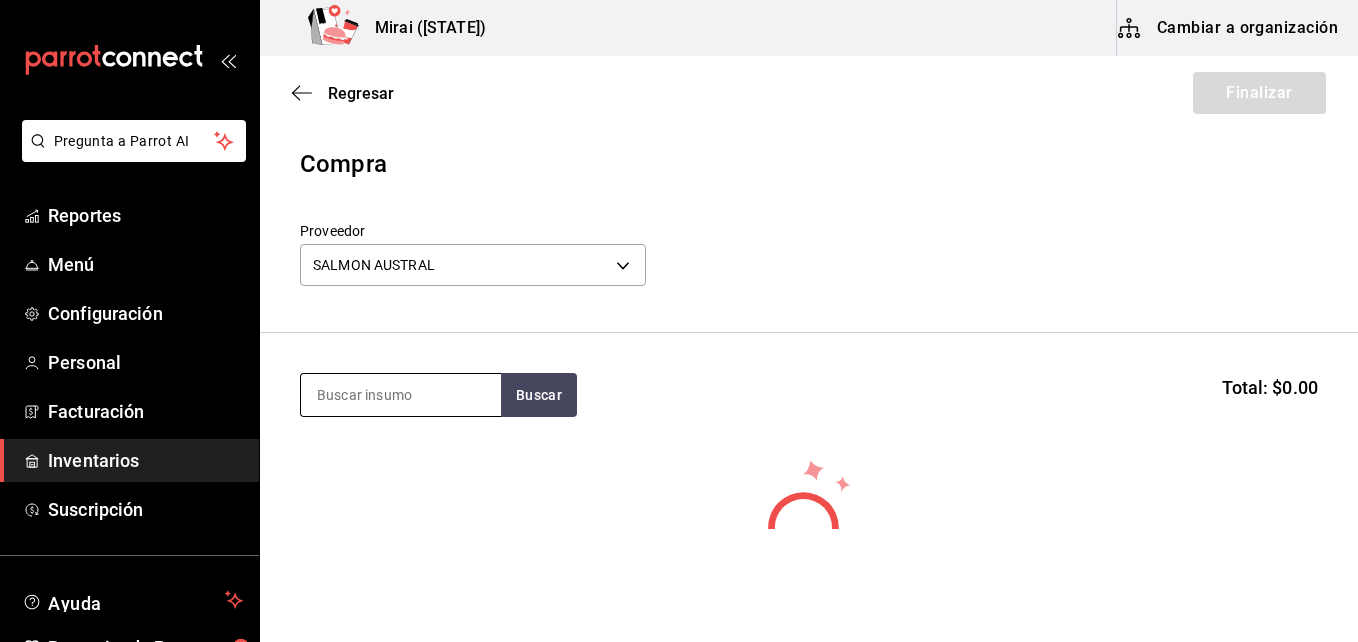 click at bounding box center [401, 395] 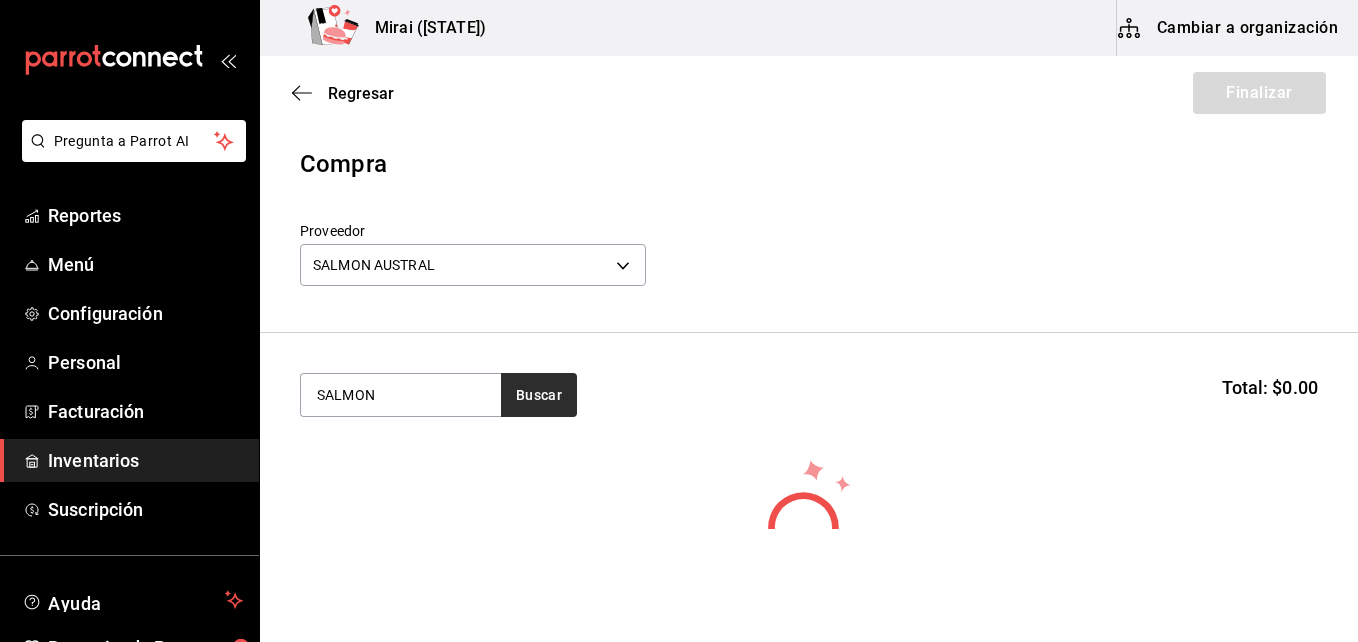 type on "SALMON" 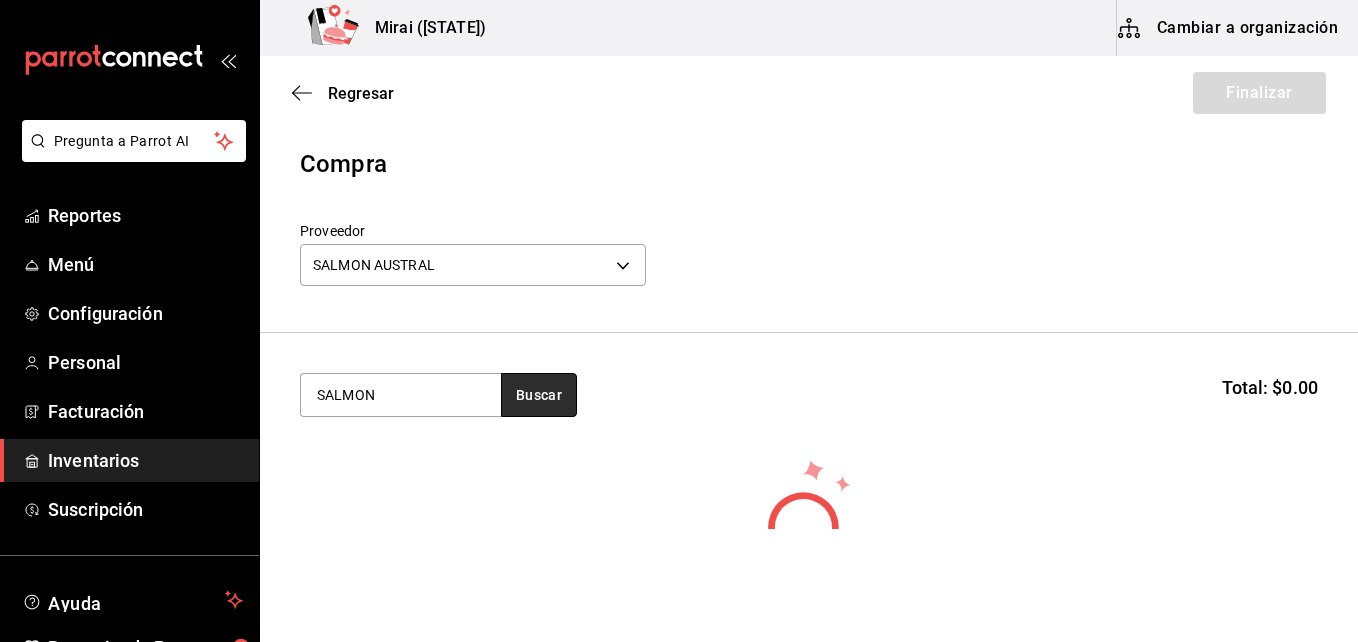 click on "Buscar" at bounding box center [539, 395] 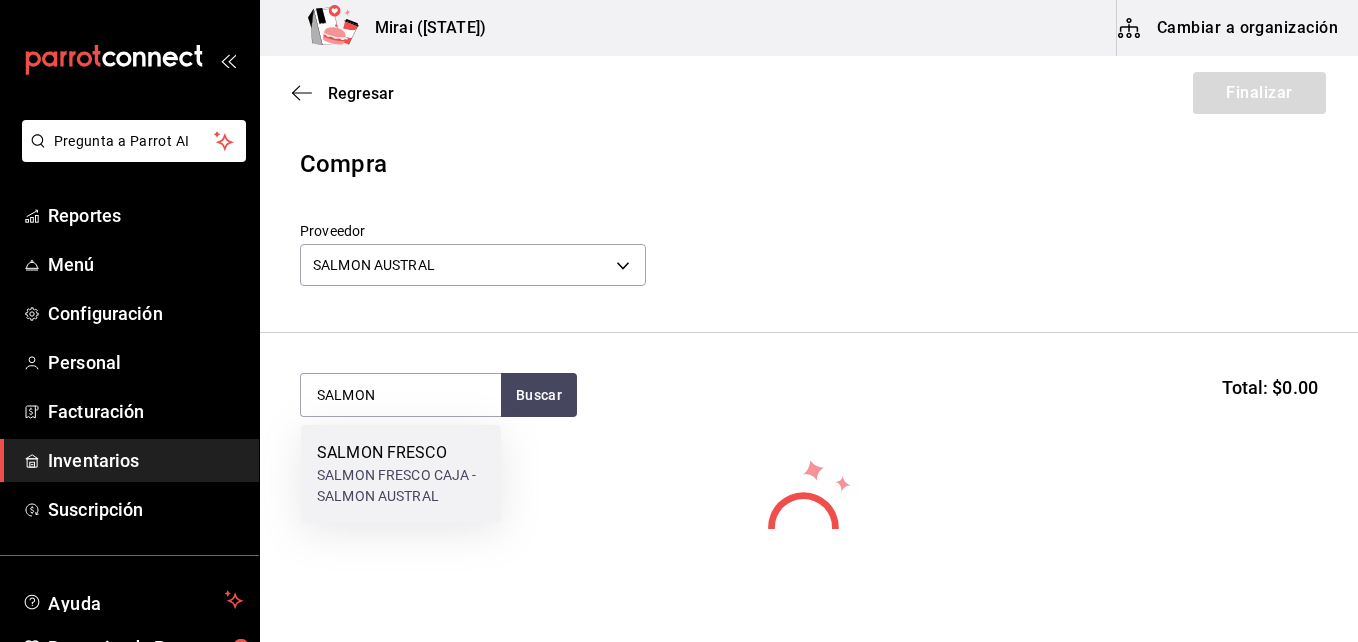 click on "SALMON FRESCO" at bounding box center (401, 453) 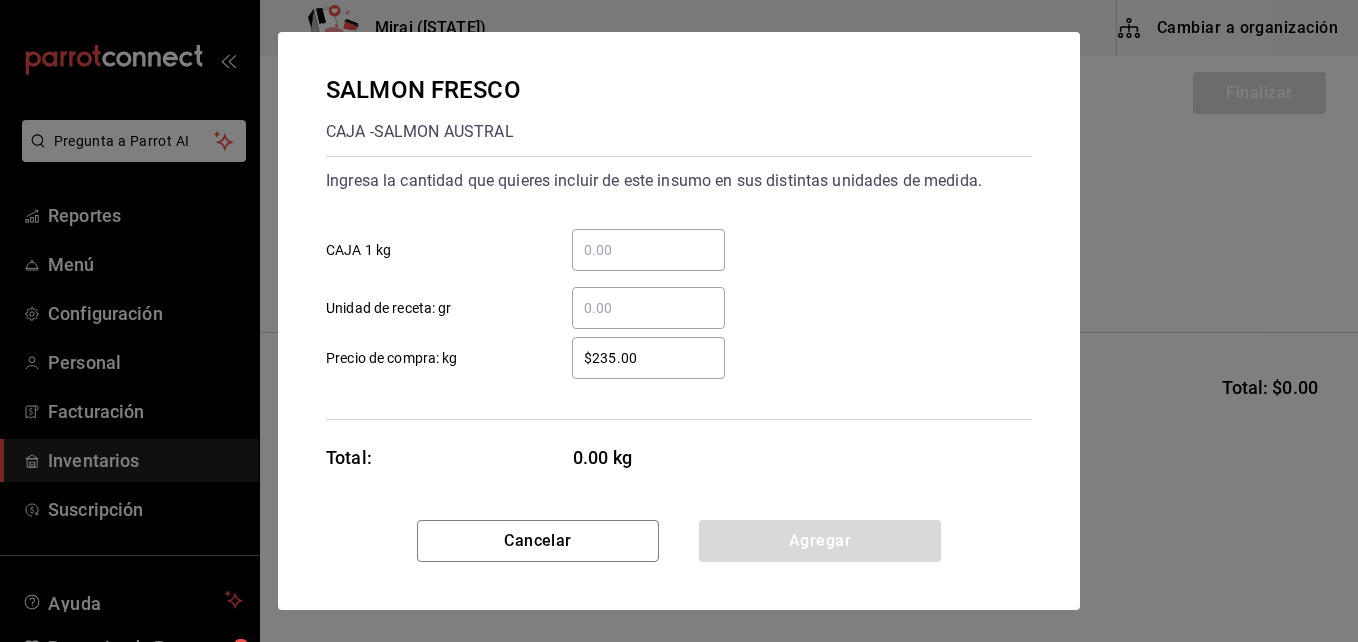 click on "​ CAJA 1 kg" at bounding box center (648, 250) 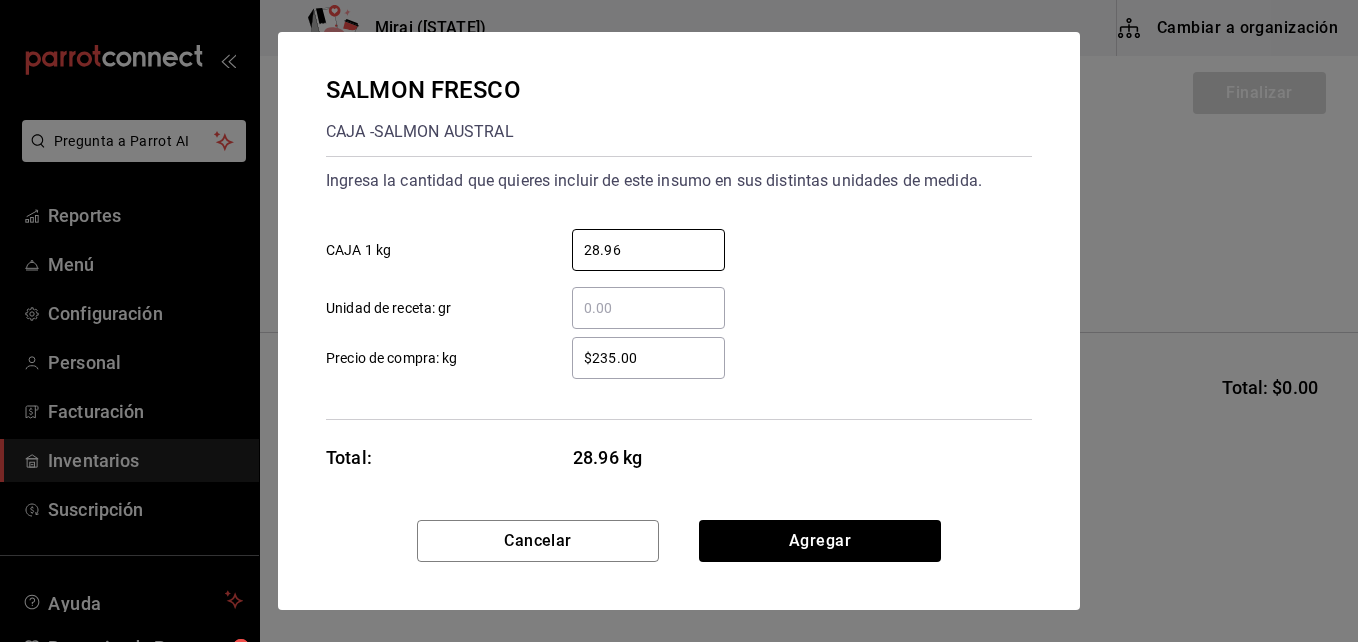 type on "28.96" 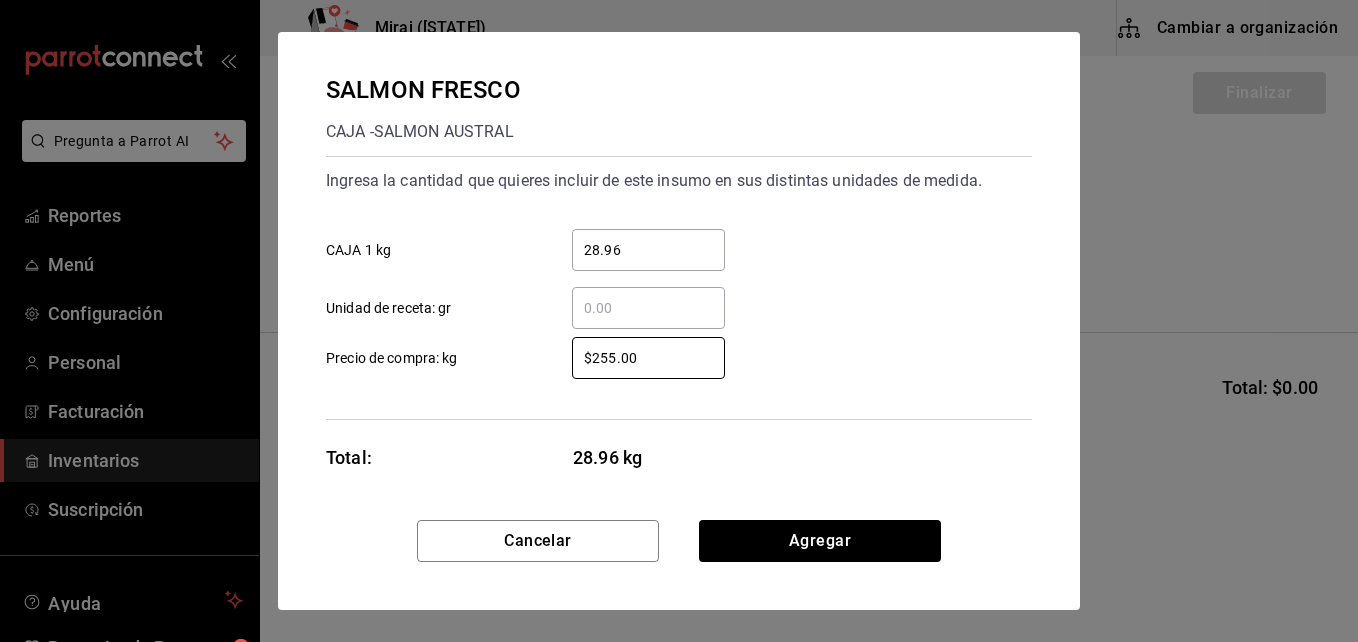 type on "$255.00" 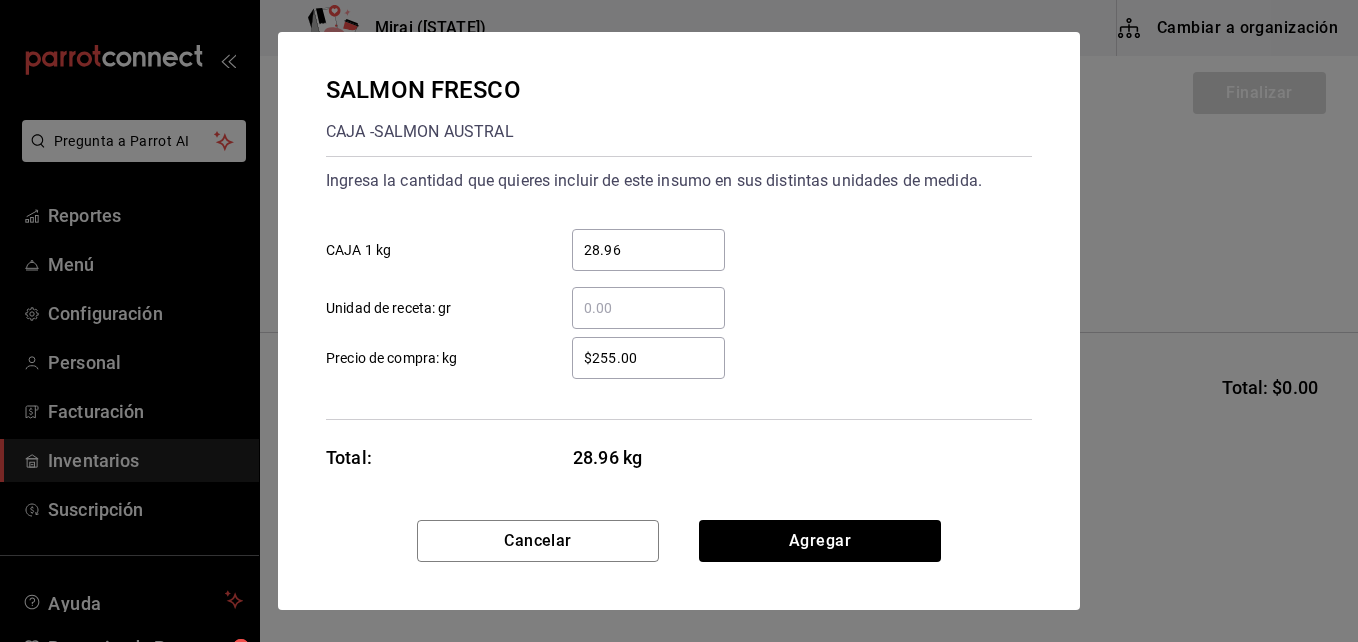 click on "Ingresa la cantidad que quieres incluir de este insumo en sus distintas unidades de medida. 28.96 ​ CAJA 1 kg ​ Unidad de receta: gr $255.00 ​ Precio de compra: kg" at bounding box center (679, 288) 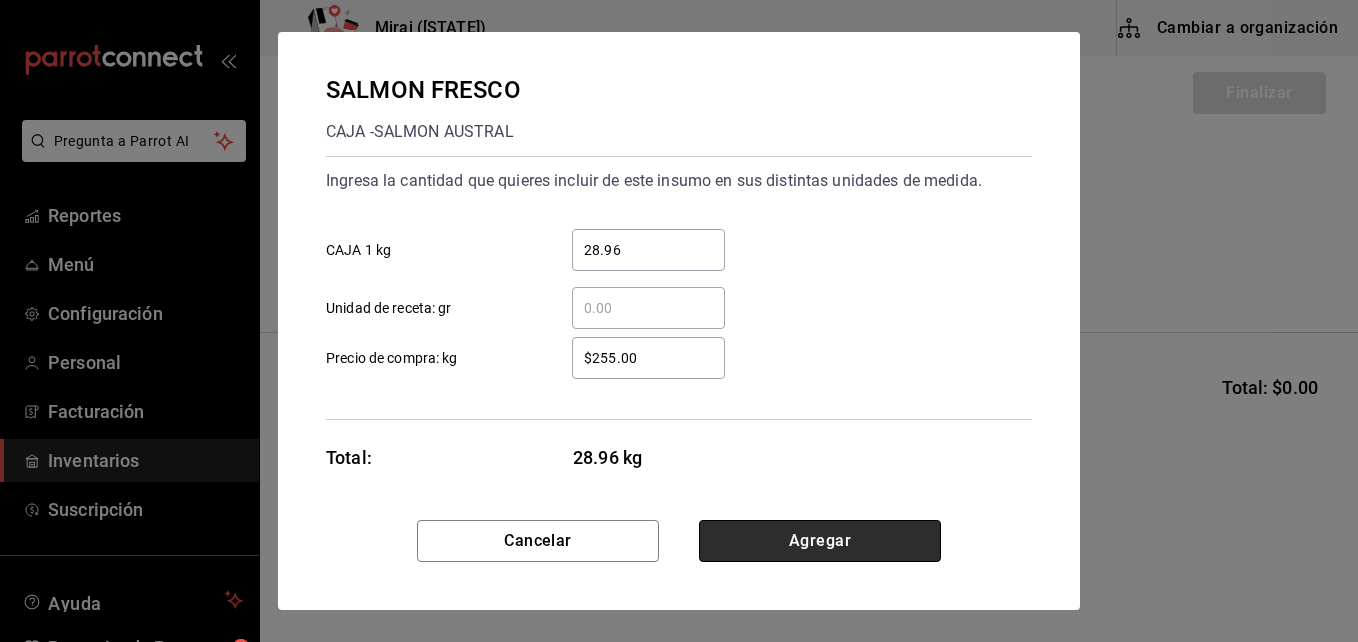 click on "Agregar" at bounding box center [820, 541] 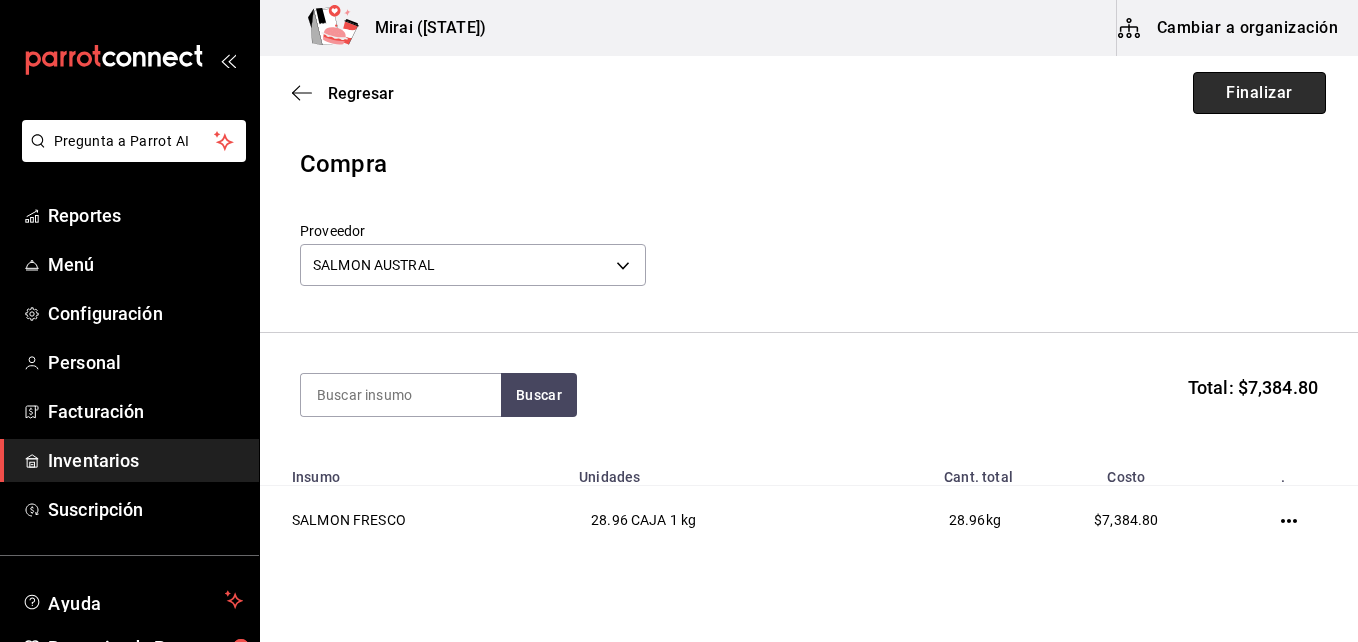 click on "Finalizar" at bounding box center [1259, 93] 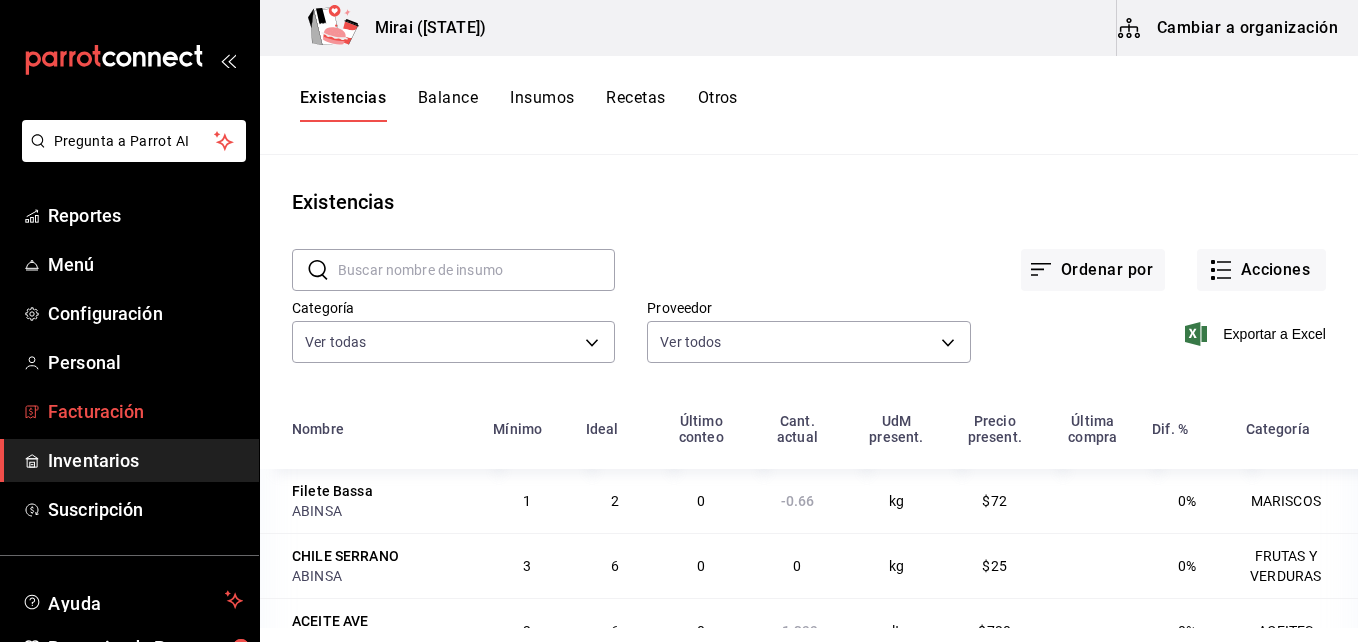 click on "Facturación" at bounding box center (145, 411) 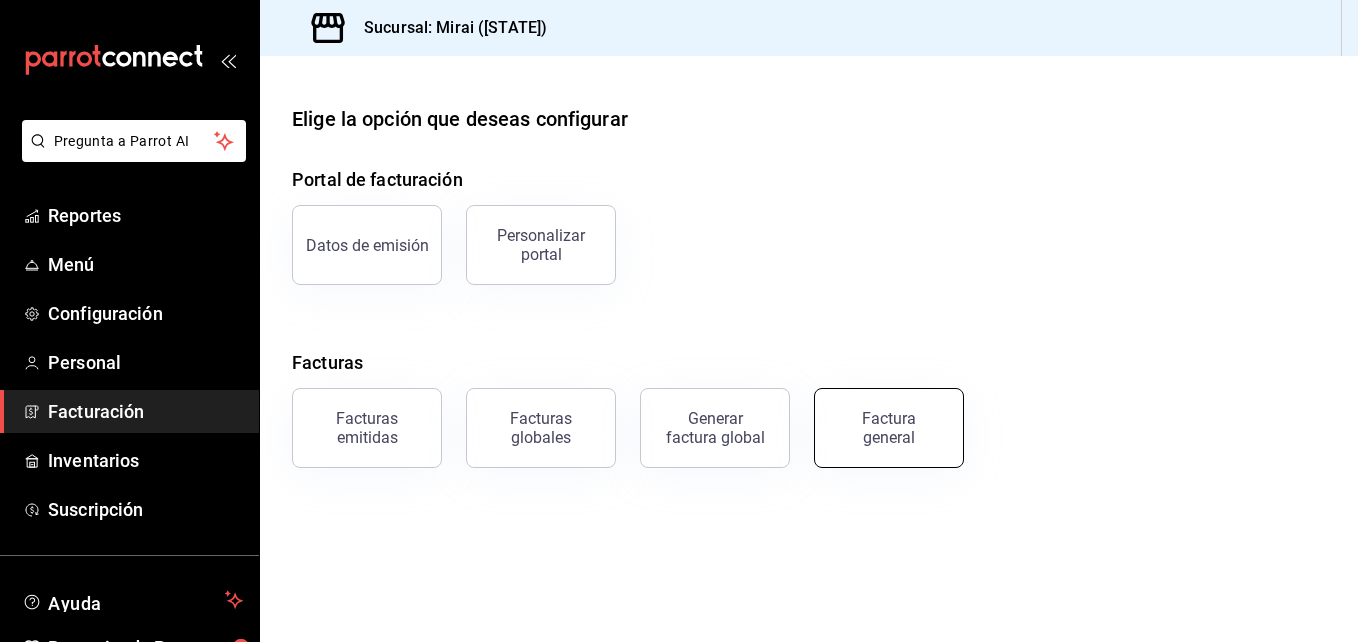 click on "Factura general" at bounding box center (889, 428) 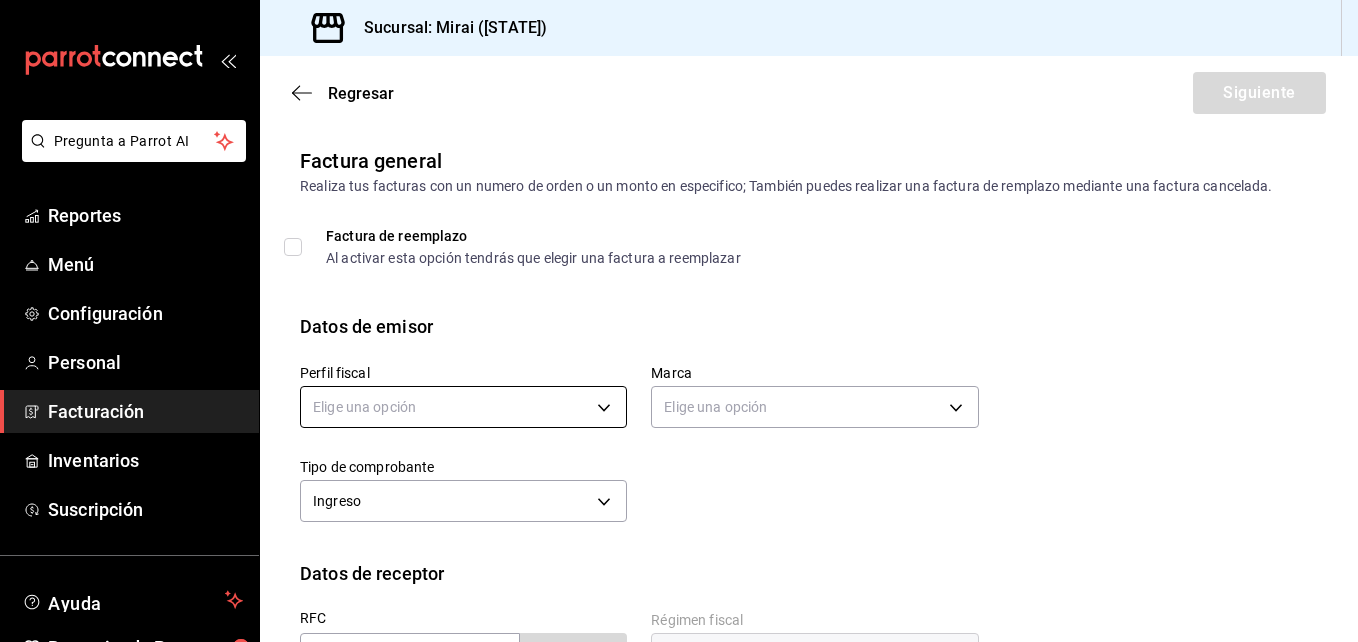 click on "Pregunta a Parrot AI Reportes   Menú   Configuración   Personal   Facturación   Inventarios   Suscripción   Ayuda Recomienda Parrot   [FIRST] [LAST]   Sugerir nueva función   Sucursal: Mirai ([STATE]) Regresar Siguiente Factura general Realiza tus facturas con un numero de orden o un monto en especifico; También puedes realizar una factura de remplazo mediante una factura cancelada. Factura de reemplazo Al activar esta opción tendrás que elegir una factura a reemplazar Datos de emisor Perfil fiscal Elige una opción Marca Elige una opción Tipo de comprobante Ingreso I Datos de receptor RFC Buscar RFC Régimen fiscal Elige una opción Uso de CFDI Elige una opción Correo electrónico Dirección Calle # exterior # interior Código postal Estado ​ Municipio ​ Colonia ​ GANA 1 MES GRATIS EN TU SUSCRIPCIÓN AQUÍ Pregunta a Parrot AI Reportes   Menú   Configuración   Personal   Facturación   Inventarios   Suscripción   Ayuda Recomienda Parrot   [FIRST] [LAST]   Sugerir nueva función   (81) 2046 6363" at bounding box center (679, 321) 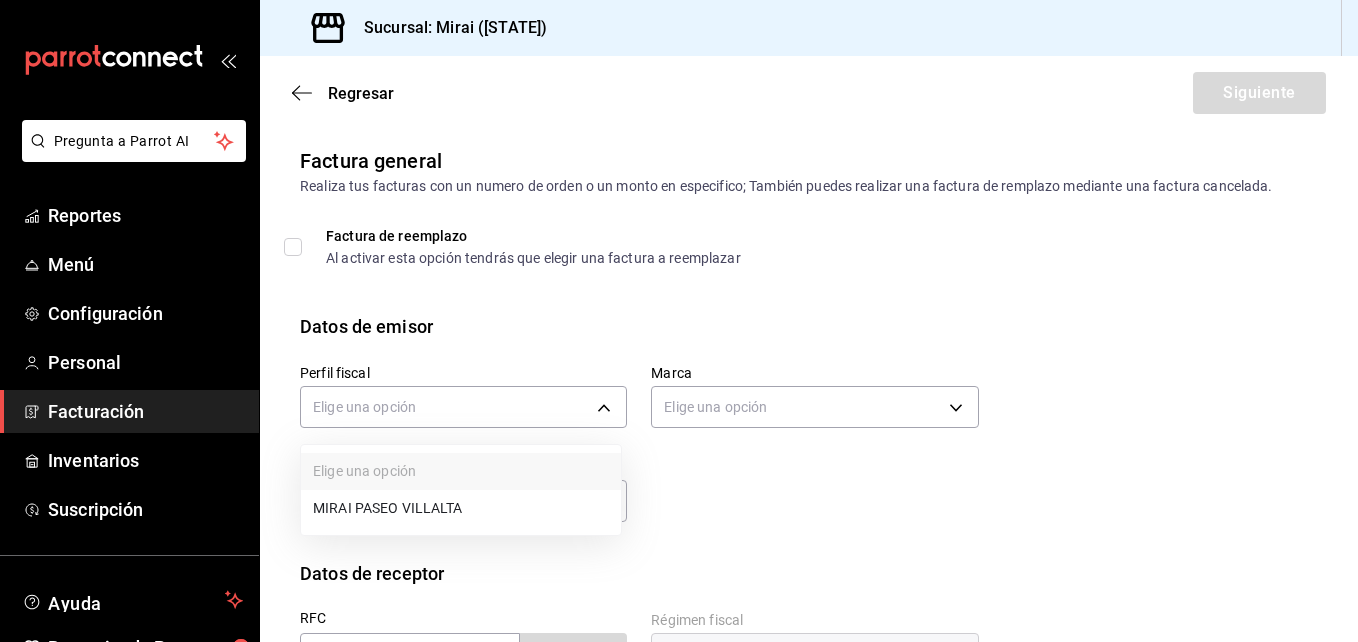 click on "MIRAI PASEO VILLALTA" at bounding box center [461, 508] 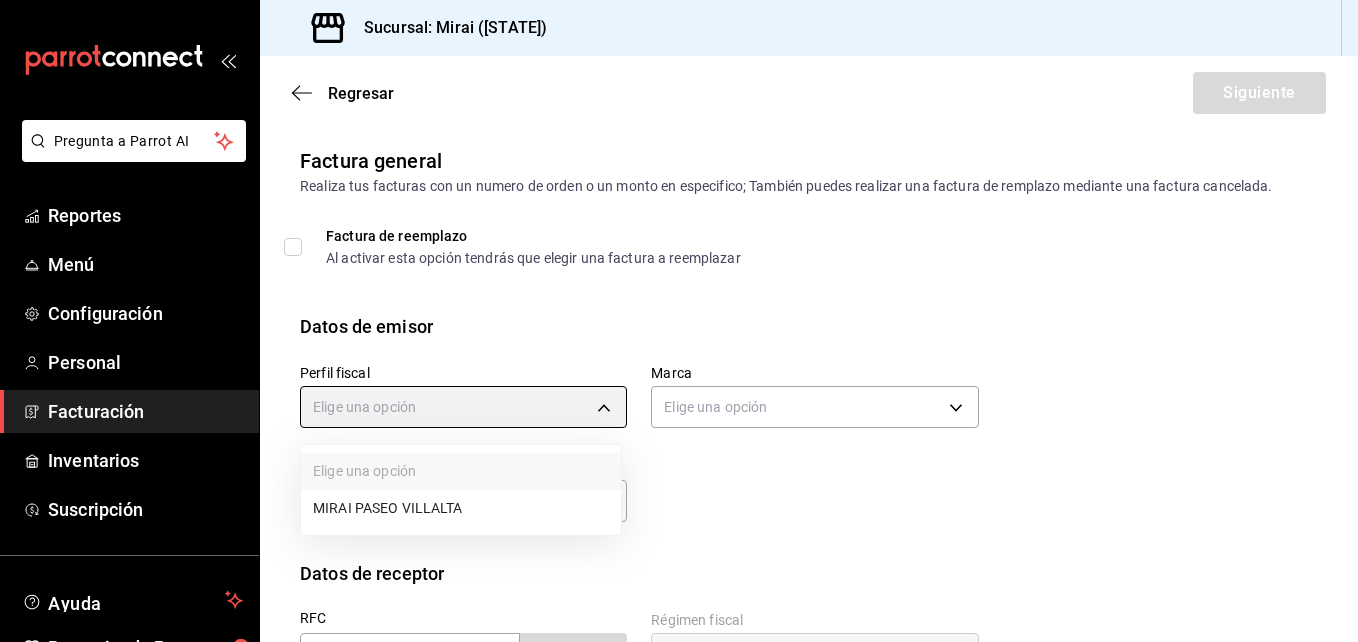 type on "3bacf688-7921-424d-b544-f38721bc93d8" 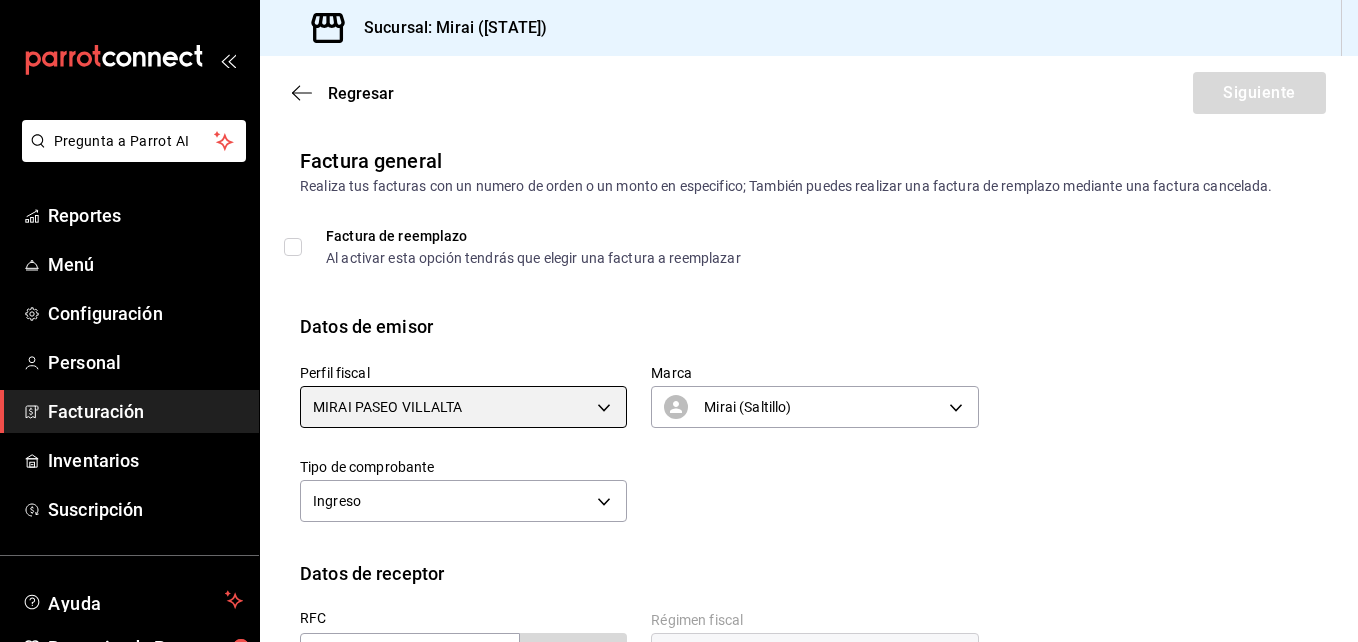 scroll, scrollTop: 315, scrollLeft: 0, axis: vertical 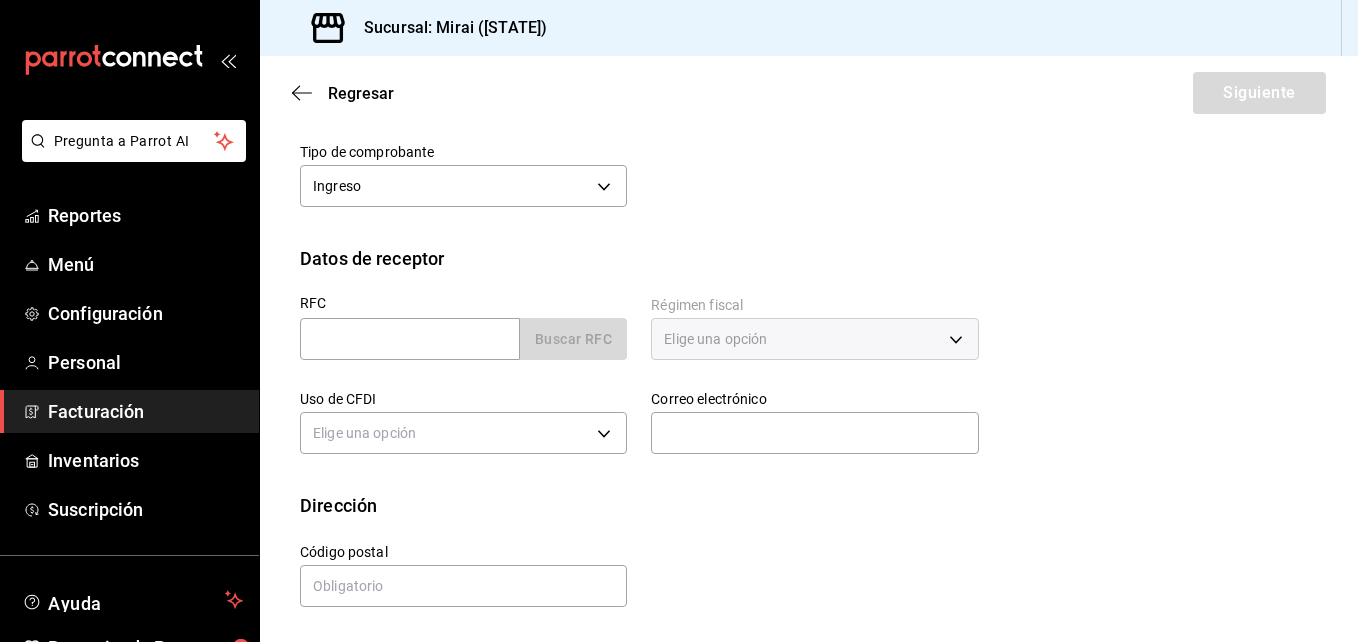 click on "RFC Buscar RFC" at bounding box center [451, 319] 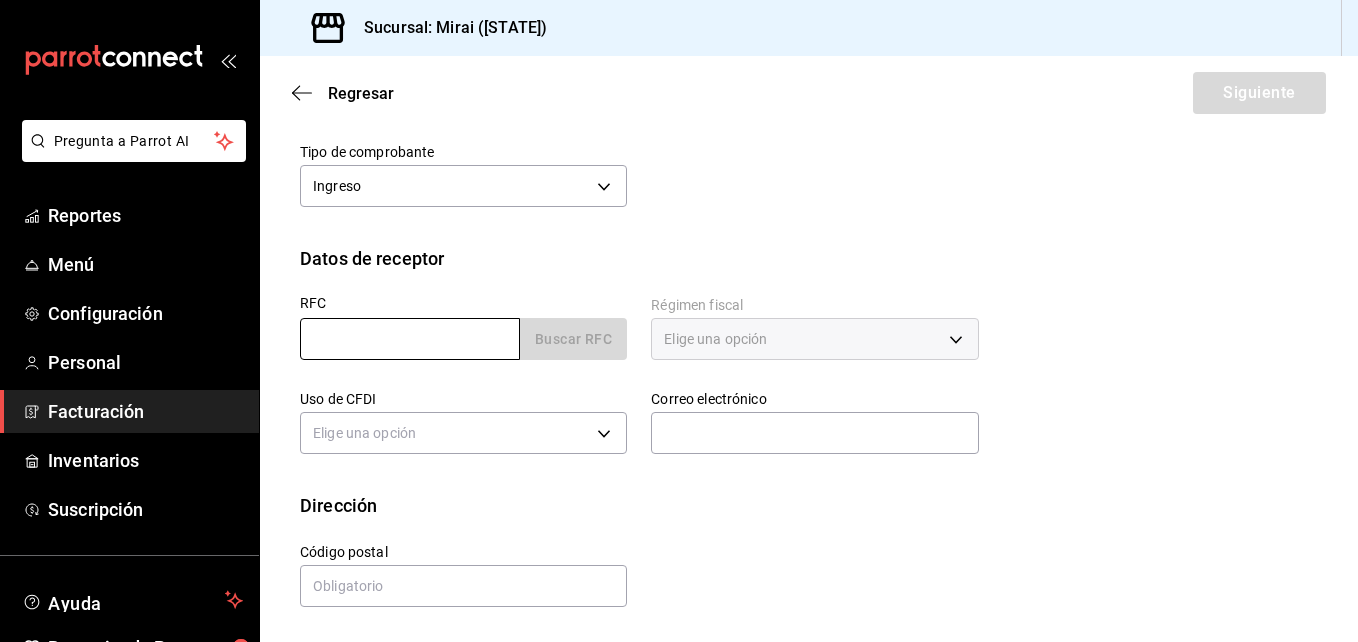 click at bounding box center [410, 339] 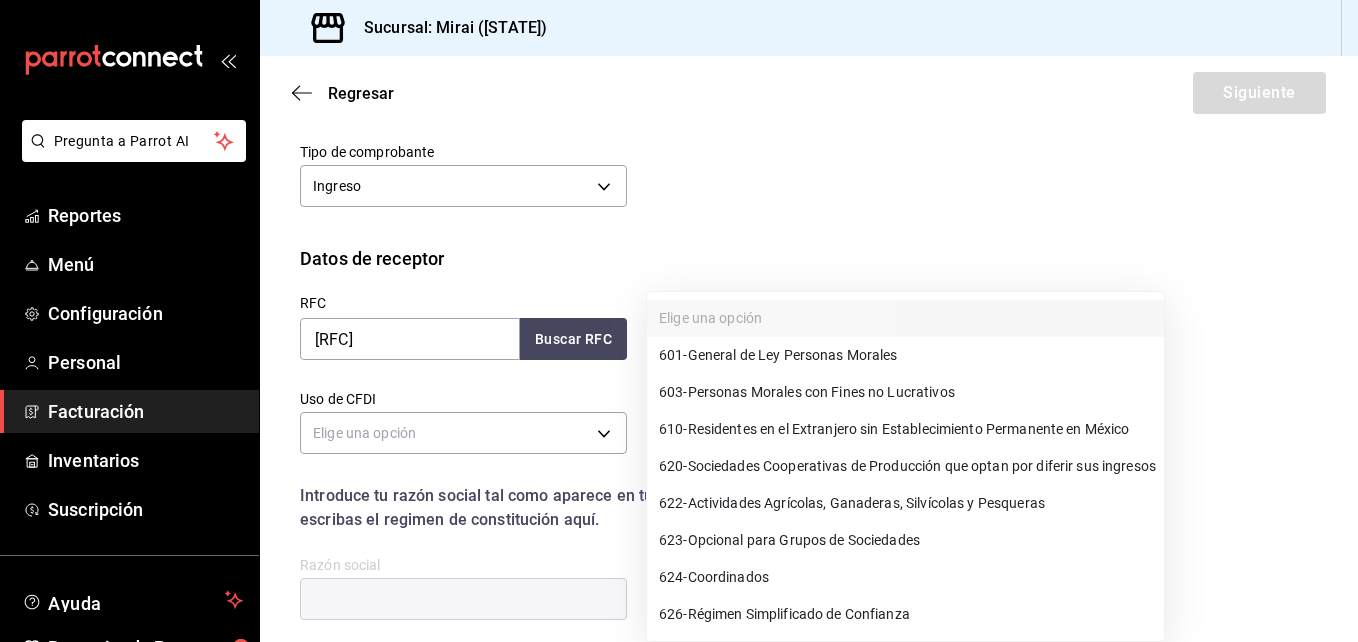 click on "Pregunta a Parrot AI Reportes   Menú   Configuración   Personal   Facturación   Inventarios   Suscripción   Ayuda Recomienda Parrot   [FIRST] [LAST]   Sugerir nueva función   Sucursal: Mirai ([STATE]) Regresar Siguiente Factura general Realiza tus facturas con un numero de orden o un monto en especifico; También puedes realizar una factura de remplazo mediante una factura cancelada. Factura de reemplazo Al activar esta opción tendrás que elegir una factura a reemplazar Datos de emisor Perfil fiscal MIRAI PASEO VILLALTA [UUID] Marca Mirai ([STATE]) [UUID] Tipo de comprobante Ingreso I Datos de receptor RFC [RFC] Buscar RFC Régimen fiscal Elige una opción Uso de CFDI Elige una opción Correo electrónico Introduce tu razón social tal como aparece en tu ćedula fiscal, es importante que no escribas el regimen de constitución aquí. company Razón social Dirección Calle # exterior # interior Código postal Estado ​ Municipio ​ Colonia" at bounding box center [679, 321] 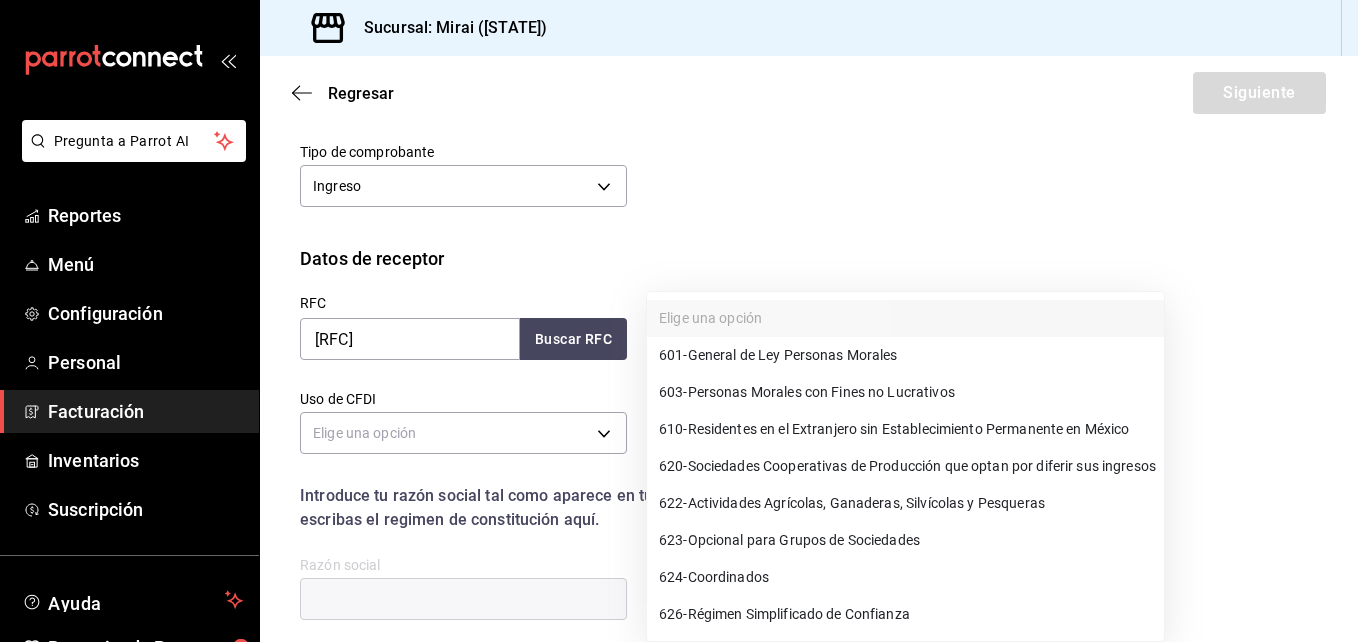 click on "601  -  General de Ley Personas Morales" at bounding box center (778, 355) 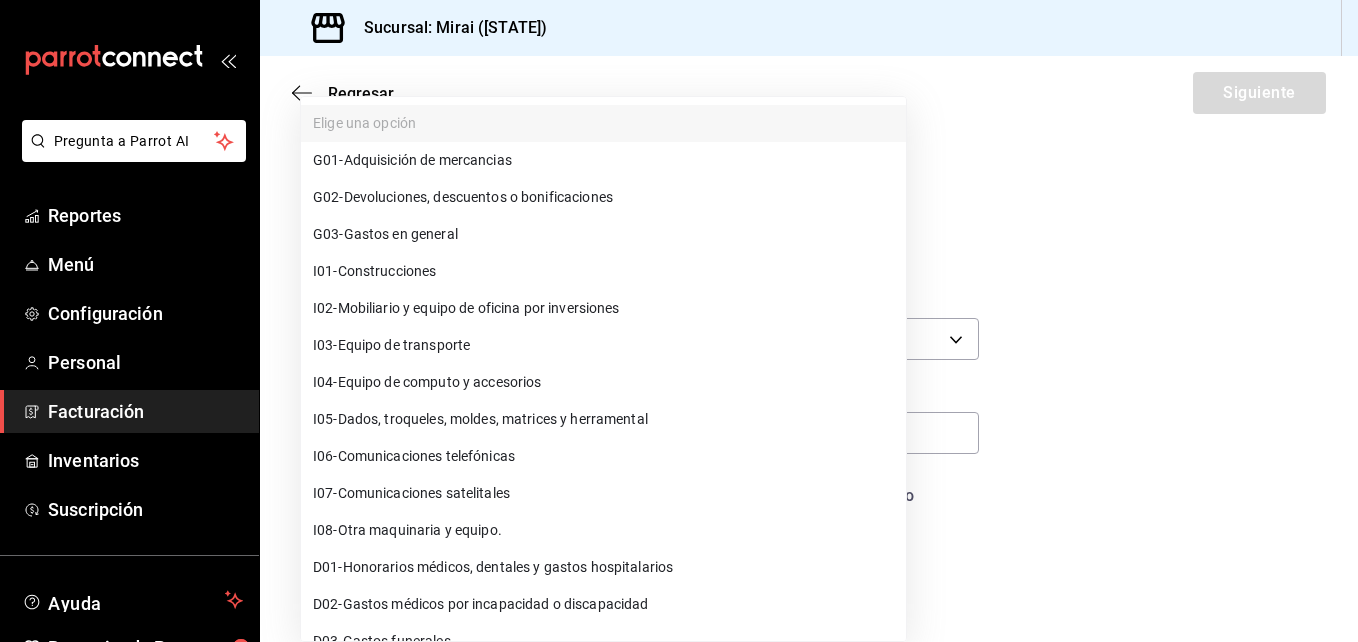 click on "Pregunta a Parrot AI Reportes   Menú   Configuración   Personal   Facturación   Inventarios   Suscripción   Ayuda Recomienda Parrot   [FIRST] [LAST]   Sugerir nueva función   Sucursal: Mirai ([STATE]) Regresar Siguiente Factura general Realiza tus facturas con un numero de orden o un monto en especifico; También puedes realizar una factura de remplazo mediante una factura cancelada. Factura de reemplazo Al activar esta opción tendrás que elegir una factura a reemplazar Datos de emisor Perfil fiscal MIRAI PASEO VILLALTA [UUID] Marca Mirai ([STATE]) [UUID] Tipo de comprobante Ingreso I Datos de receptor RFC [RFC] Buscar RFC Régimen fiscal 601  -  General de Ley Personas Morales 601 Uso de CFDI Elige una opción Correo electrónico Introduce tu razón social tal como aparece en tu ćedula fiscal, es importante que no escribas el regimen de constitución aquí. company Razón social Dirección Calle # exterior # interior Código postal Estado" at bounding box center [679, 321] 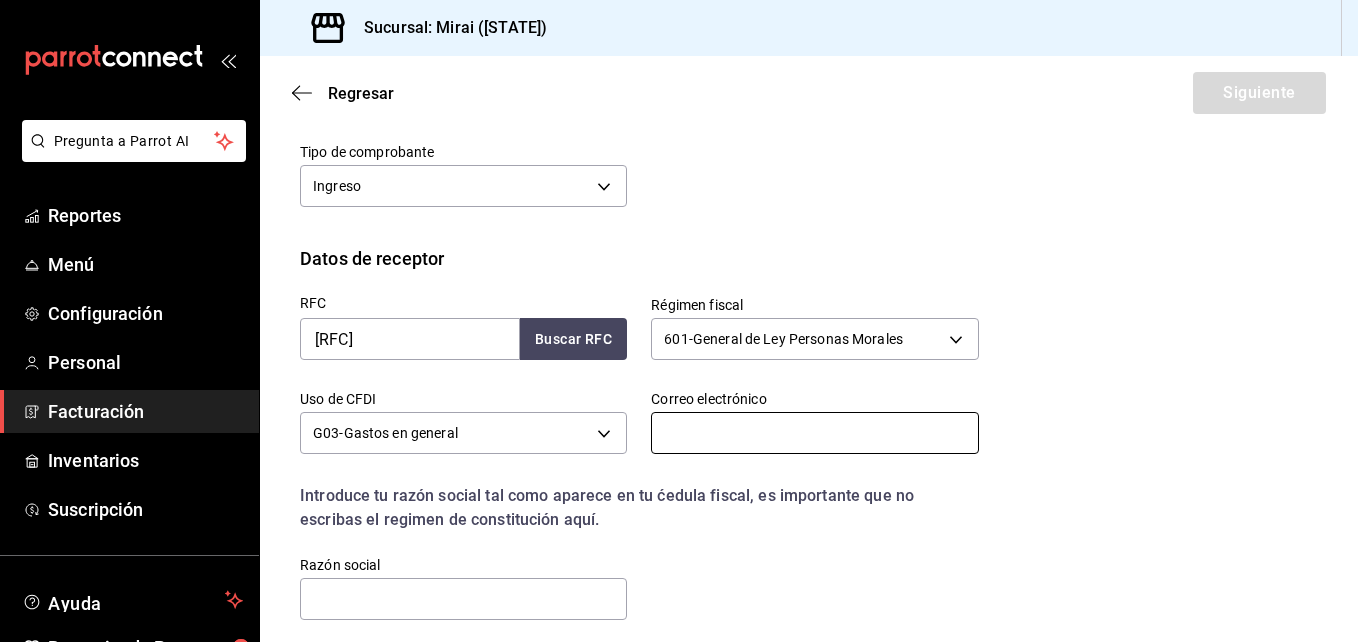 click at bounding box center (814, 433) 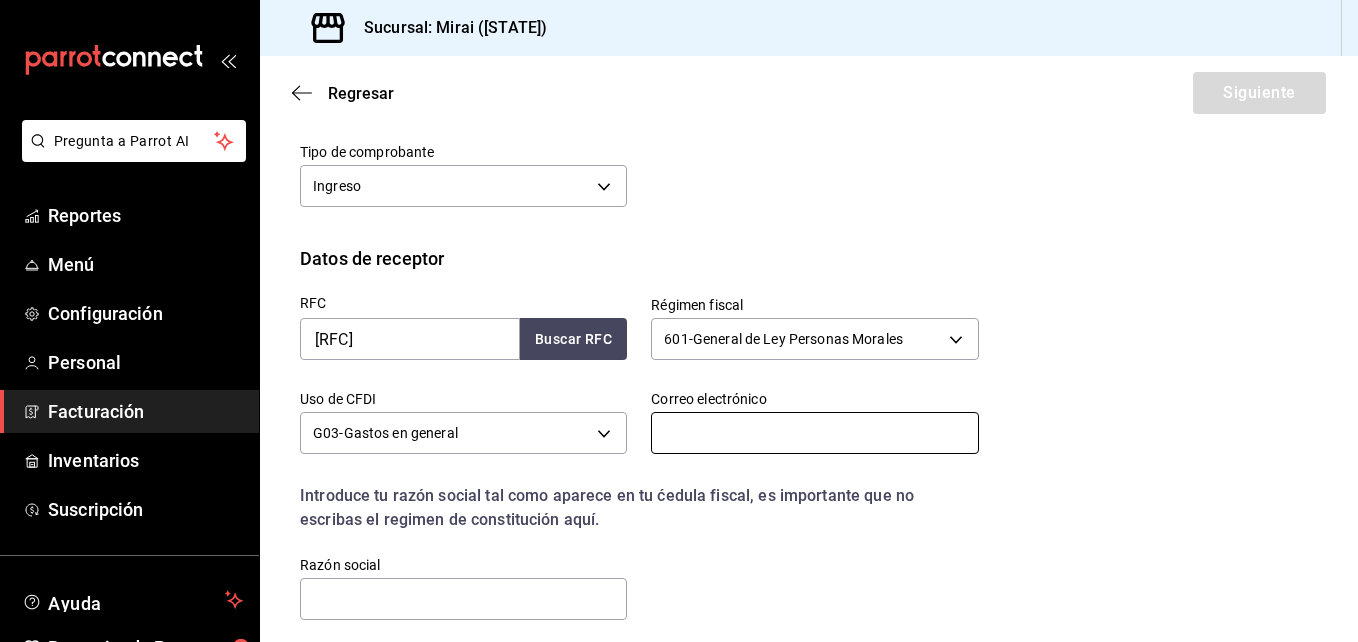 type on "[EMAIL]" 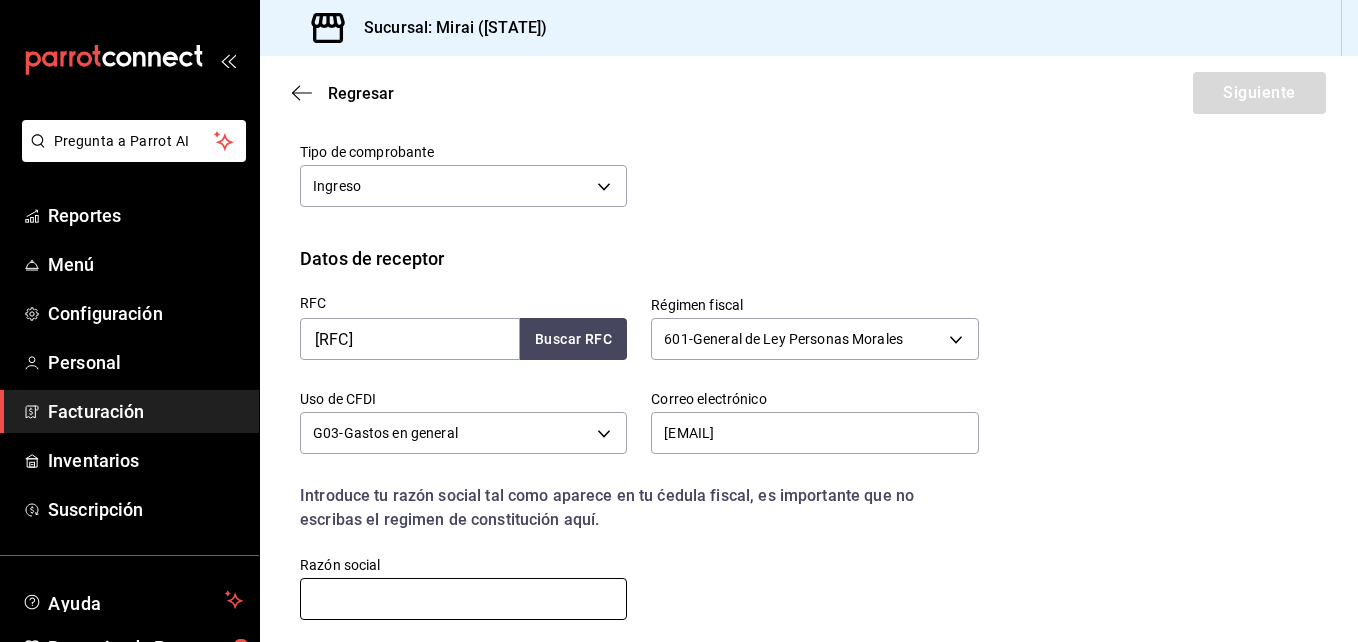 type on "MERZ PHARMA" 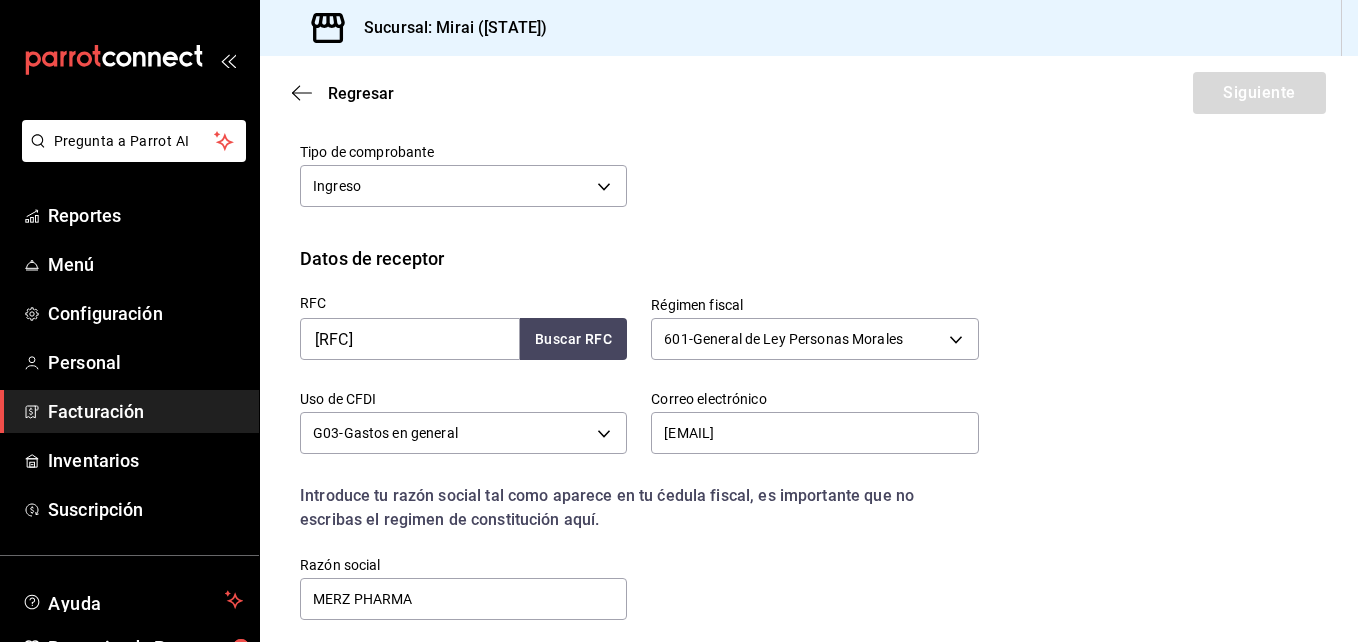 type on "[POSTAL CODE]" 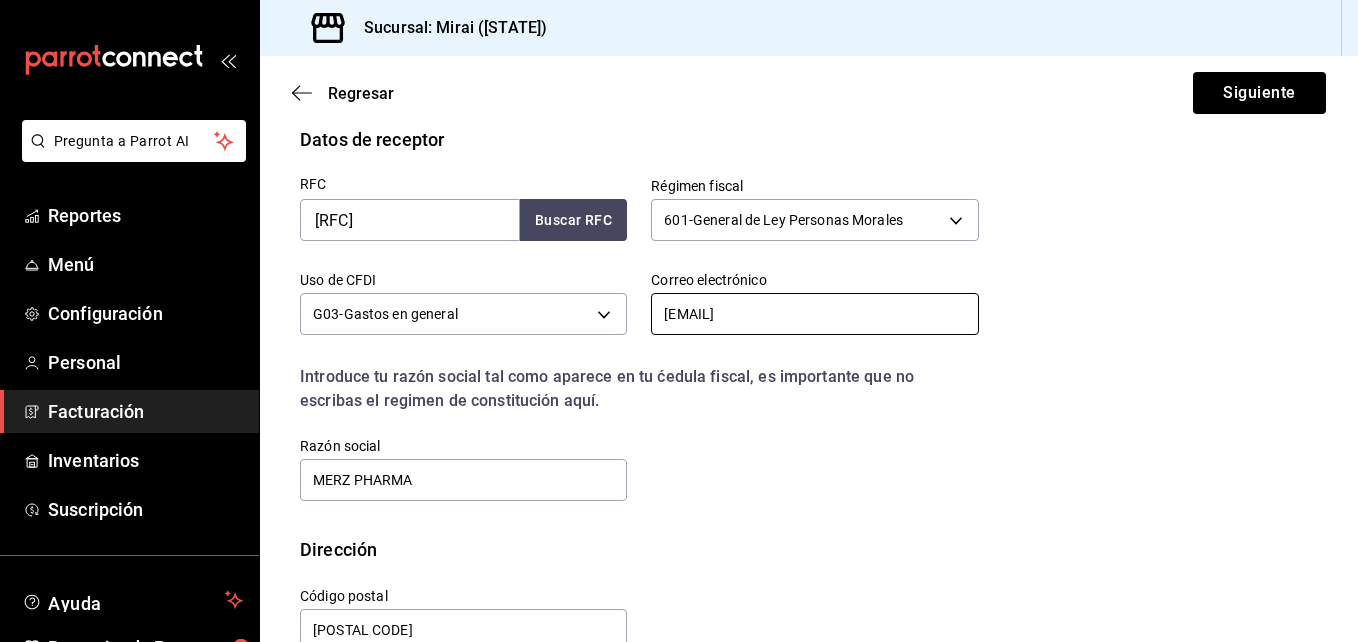 scroll, scrollTop: 478, scrollLeft: 0, axis: vertical 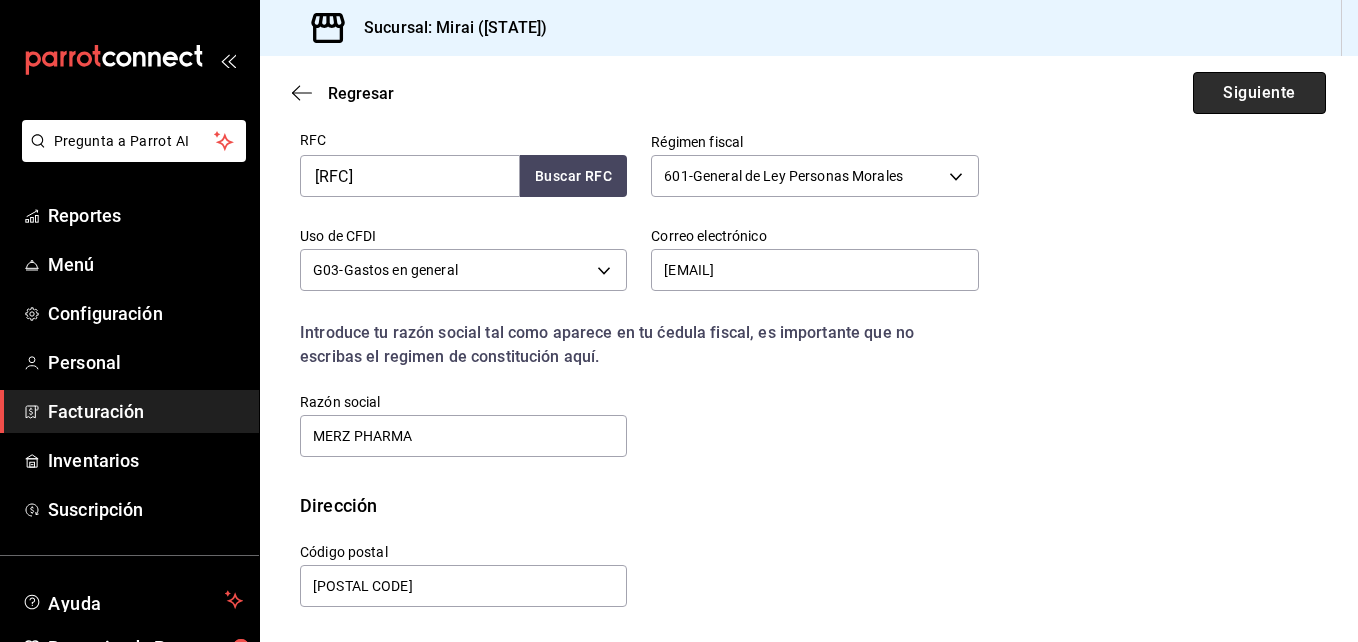 click on "Siguiente" at bounding box center [1259, 93] 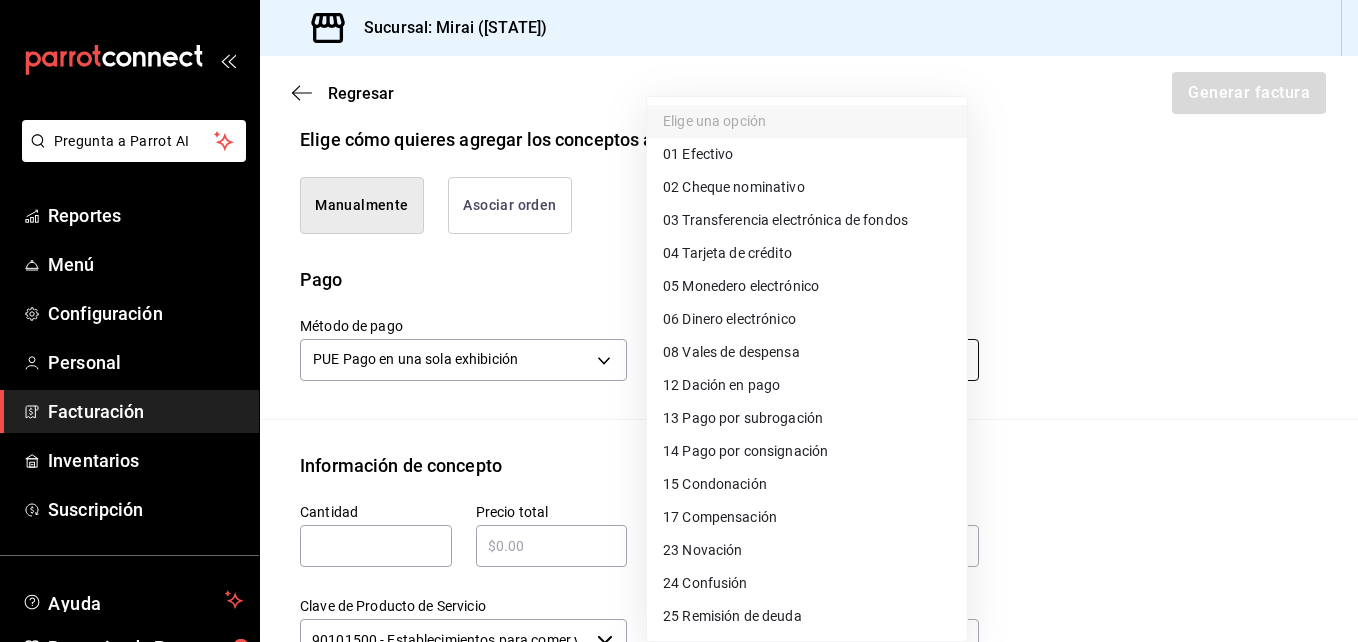 click on "Pregunta a Parrot AI Reportes   Menú   Configuración   Personal   Facturación   Inventarios   Suscripción   Ayuda Recomienda Parrot   [FIRST] [LAST]   Sugerir nueva función   Sucursal: Mirai ([STATE]) Regresar Generar factura Emisor Perfil fiscal MIRAI PASEO VILLALTA Tipo de comprobante Ingreso Receptor Nombre / Razón social MERZ PHARMA RFC Receptor [RFC] Régimen fiscal General de Ley Personas Morales Uso de CFDI G03: Gastos en general Correo electrónico [EMAIL] Elige cómo quieres agregar los conceptos a tu factura Manualmente Asociar orden Pago Método de pago PUE   Pago en una sola exhibición PUE Forma de pago Elige una opción Información de concepto Cantidad ​ Precio total ​ Impuestos Elige una opción Clave de Producto de Servicio 90101500 - Establecimientos para comer y beber ​ Unidad E48 - Unidad de Servicio ​ Descripción Agregar IVA Total $0.00 IEPS Total $0.00 Subtotal $0.00 Total $0.00 Orden Cantidad Clave Unidad Monto Impuesto Subtotal Total Reportes" at bounding box center (679, 321) 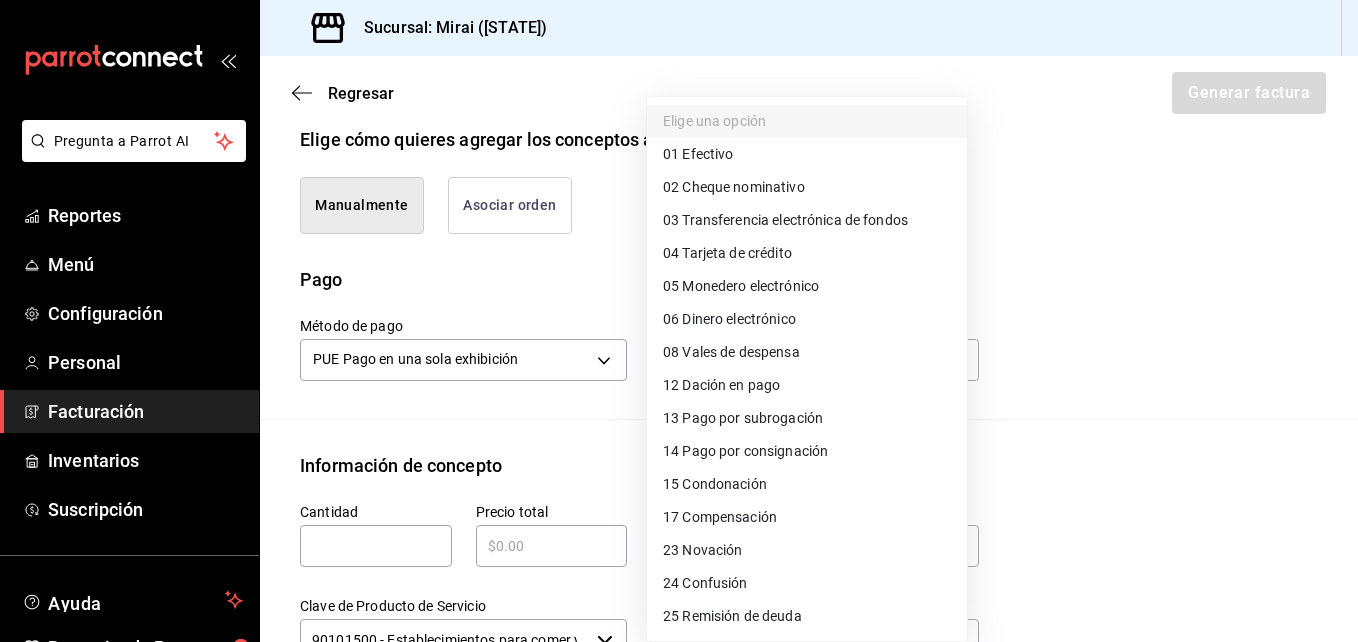 click on "04   Tarjeta de crédito" at bounding box center [727, 253] 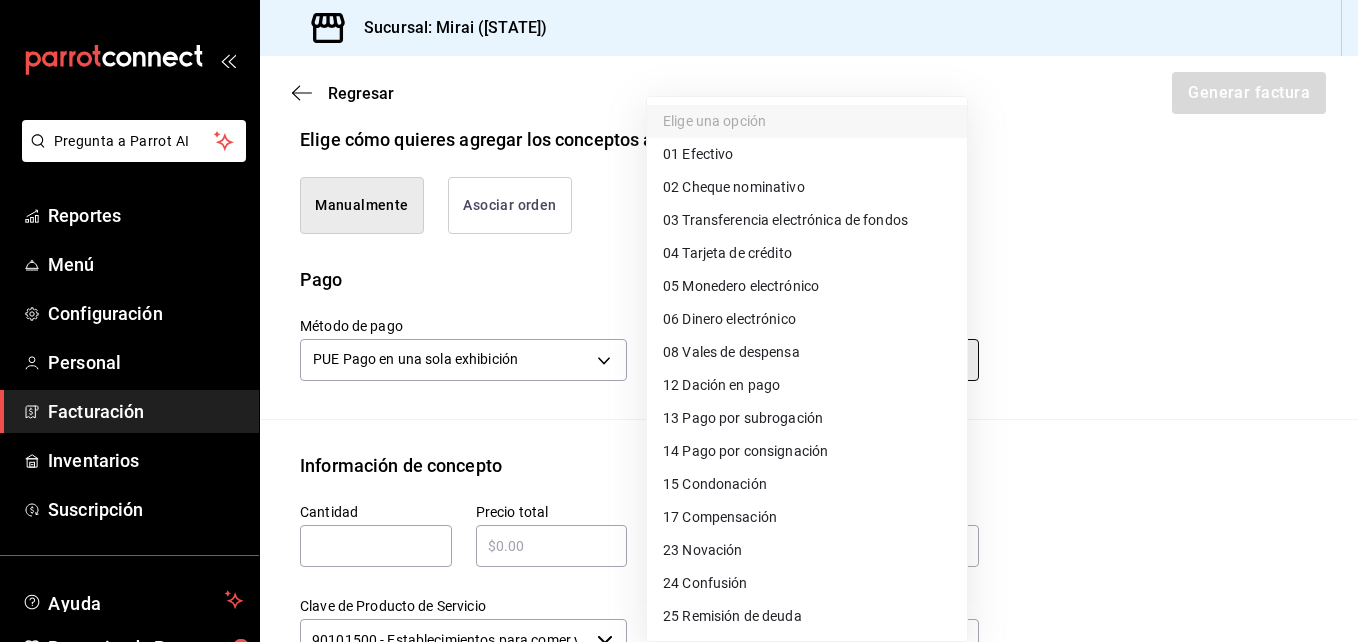 type on "04" 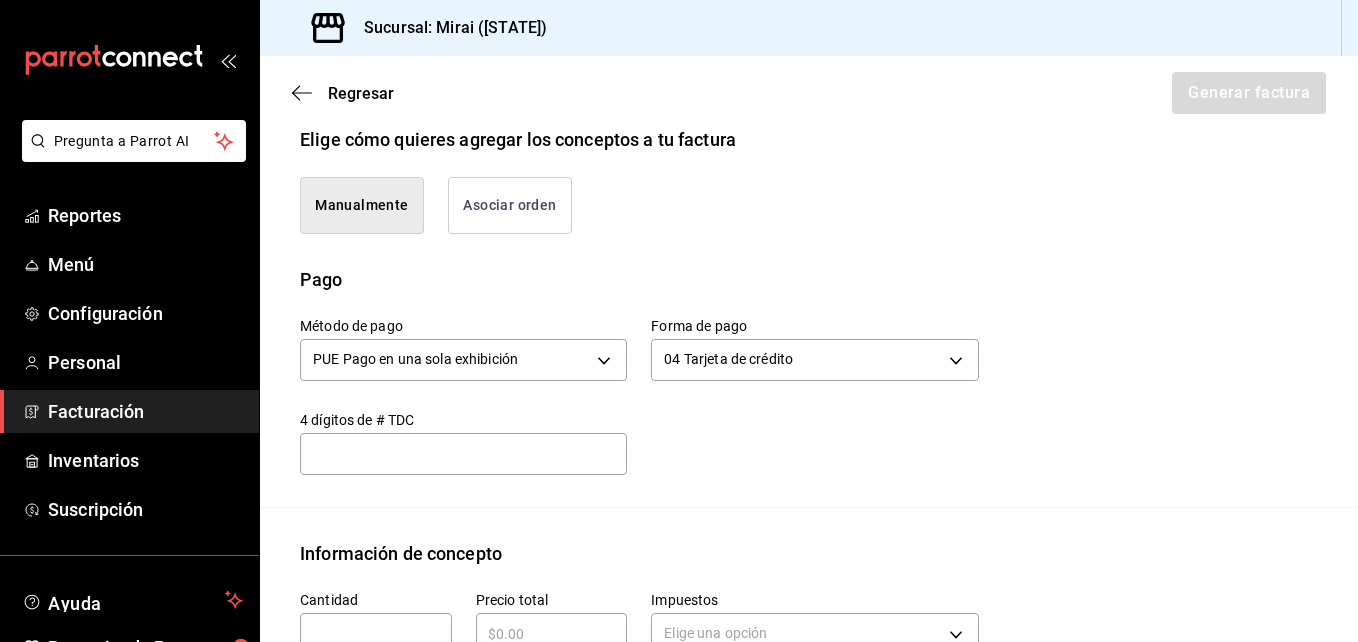 click at bounding box center [463, 454] 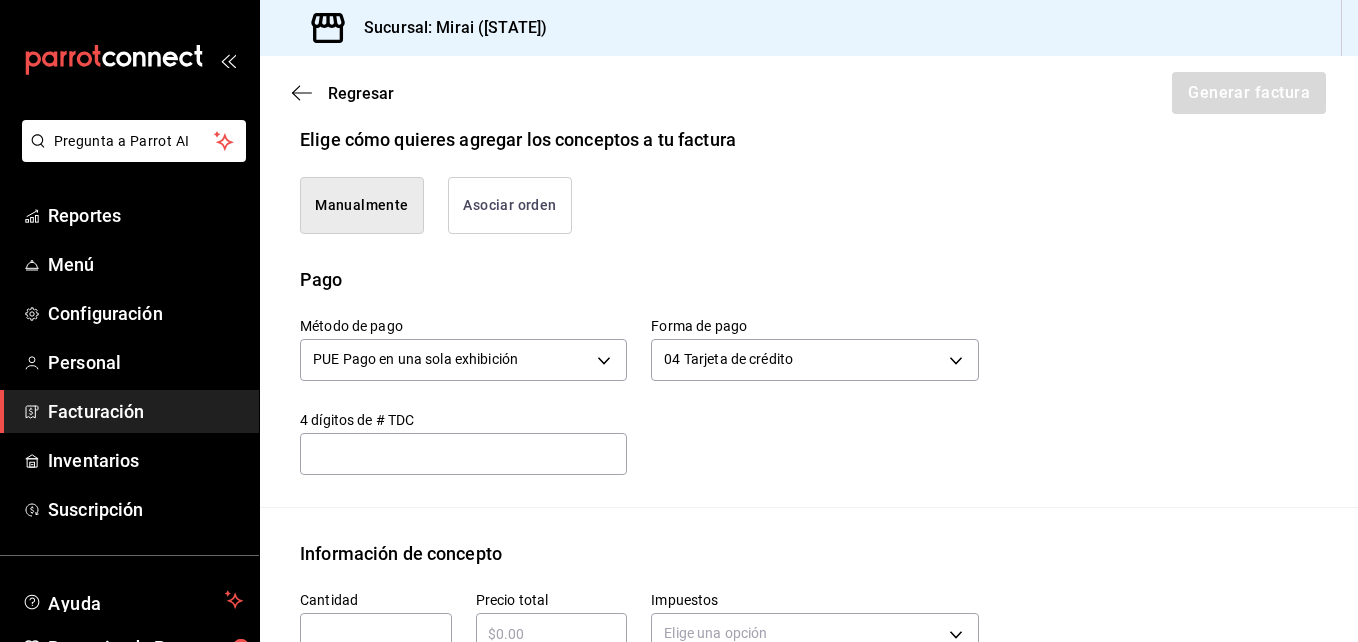 type on "1003" 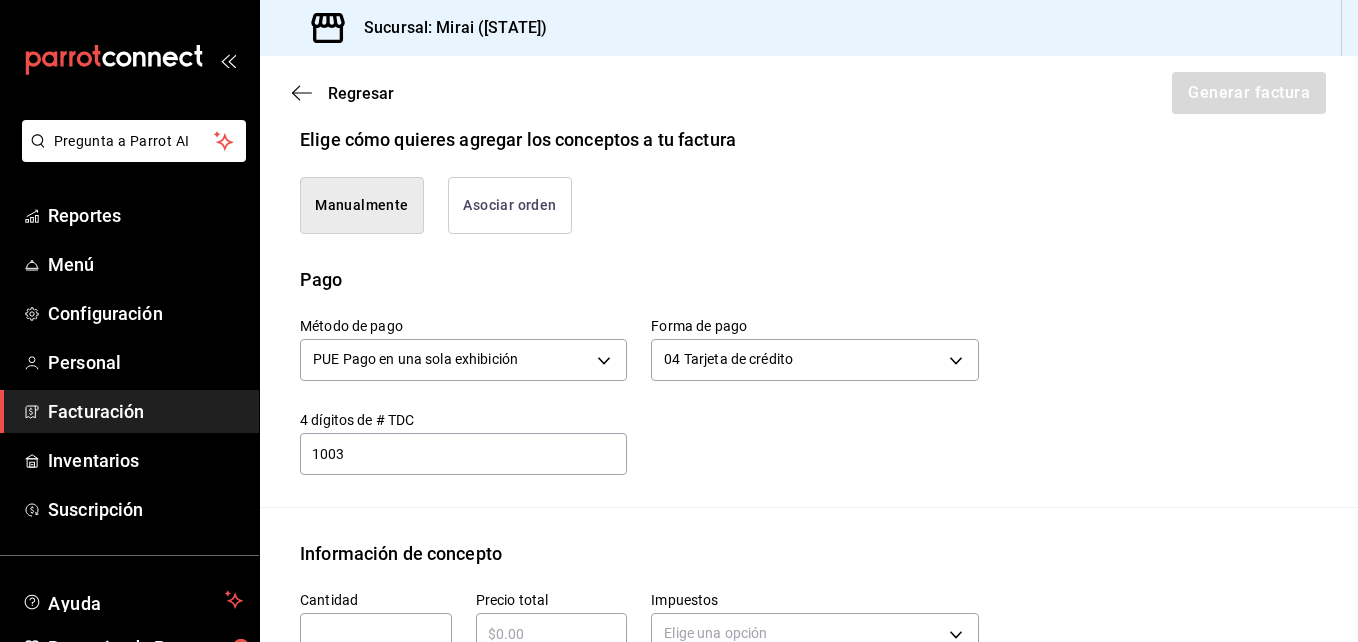 type on "1" 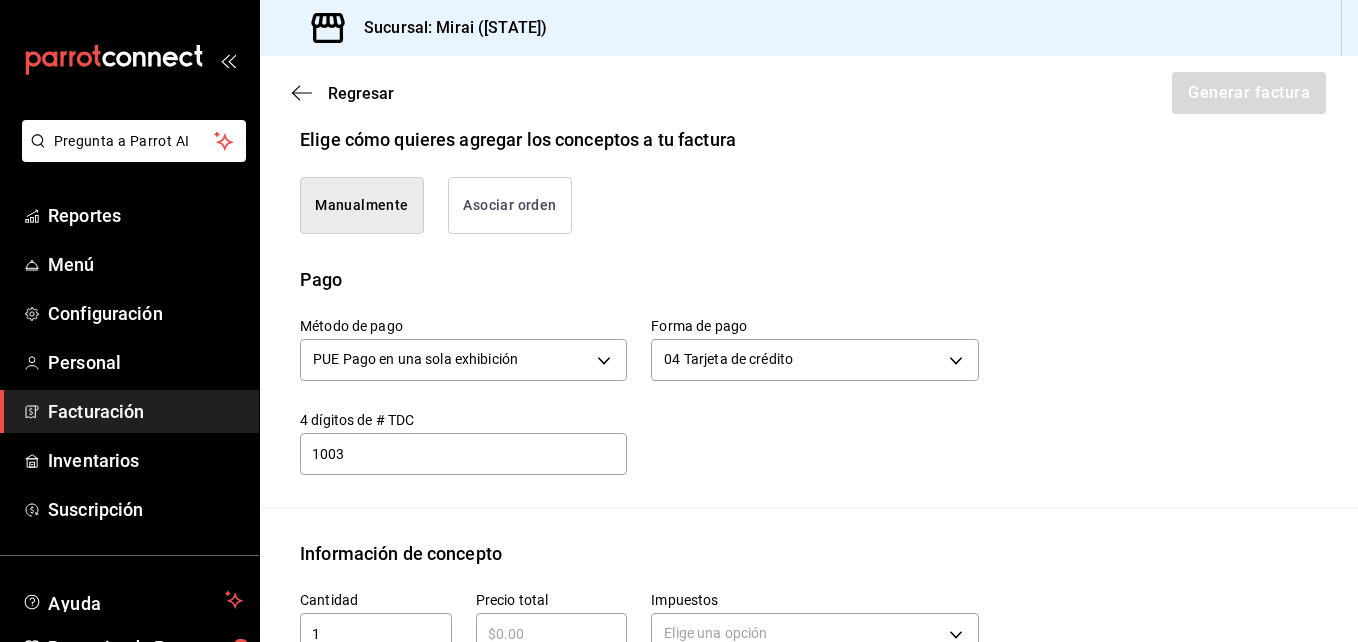 type on "$394" 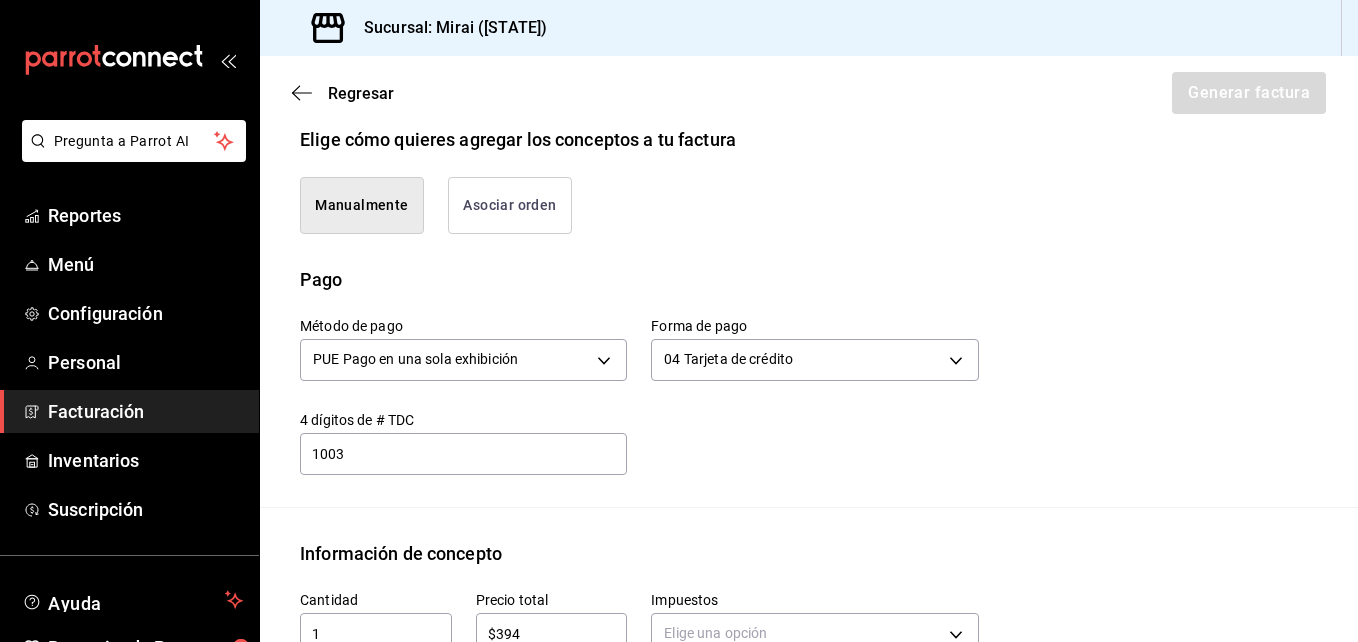 type on "IVA_16" 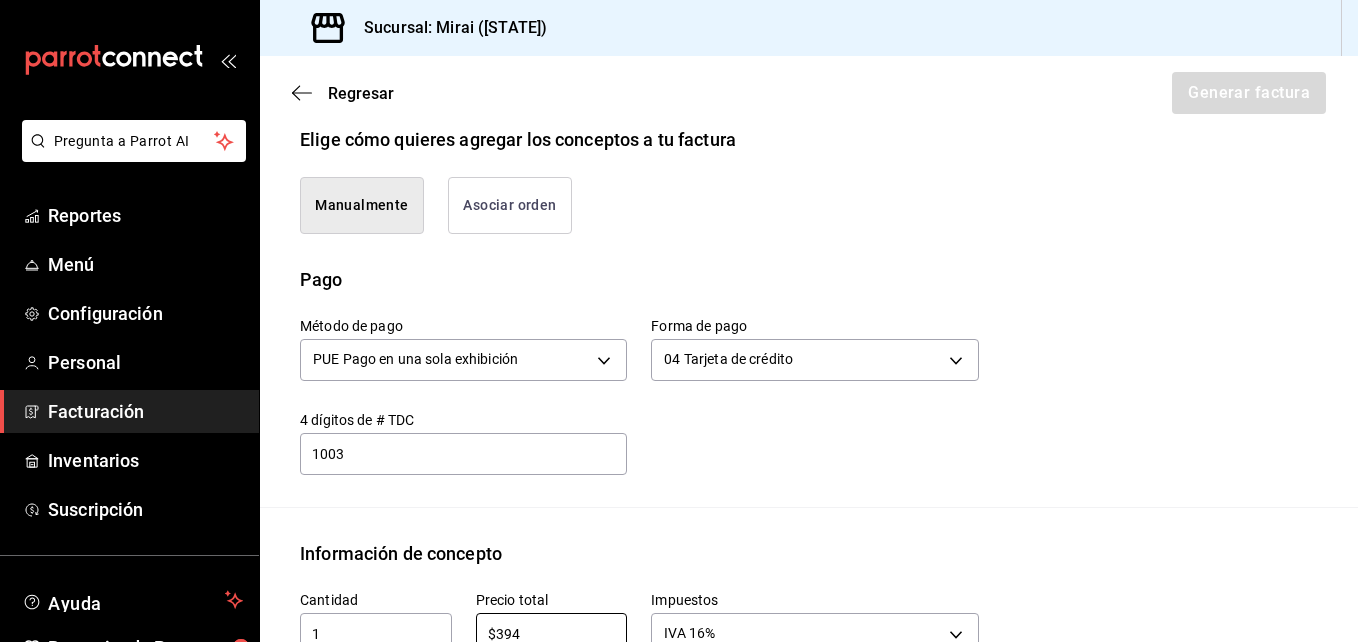 scroll, scrollTop: 482, scrollLeft: 0, axis: vertical 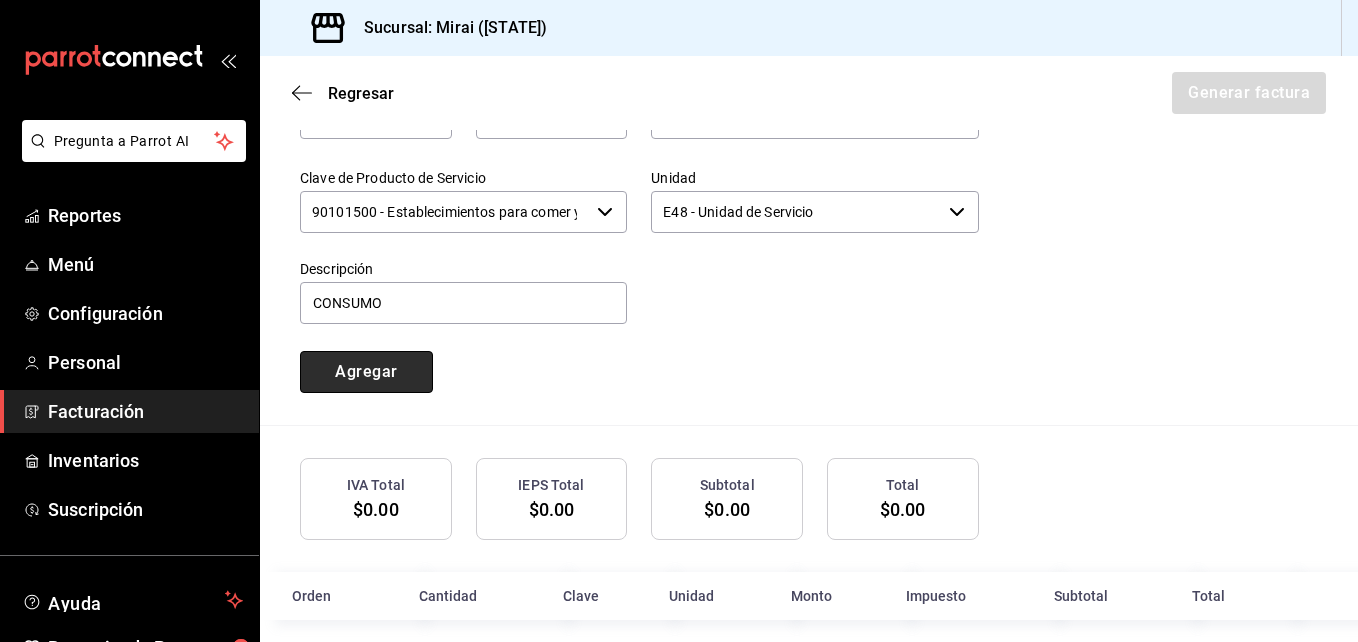 click on "Agregar" at bounding box center [366, 372] 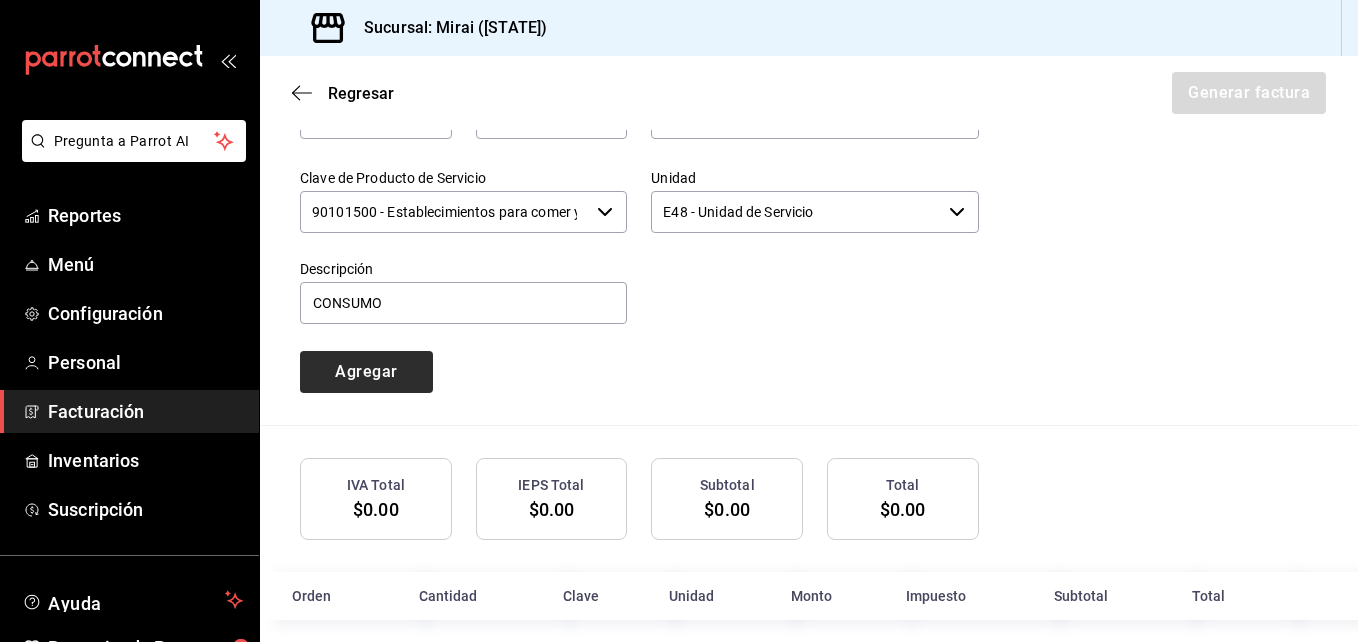 type 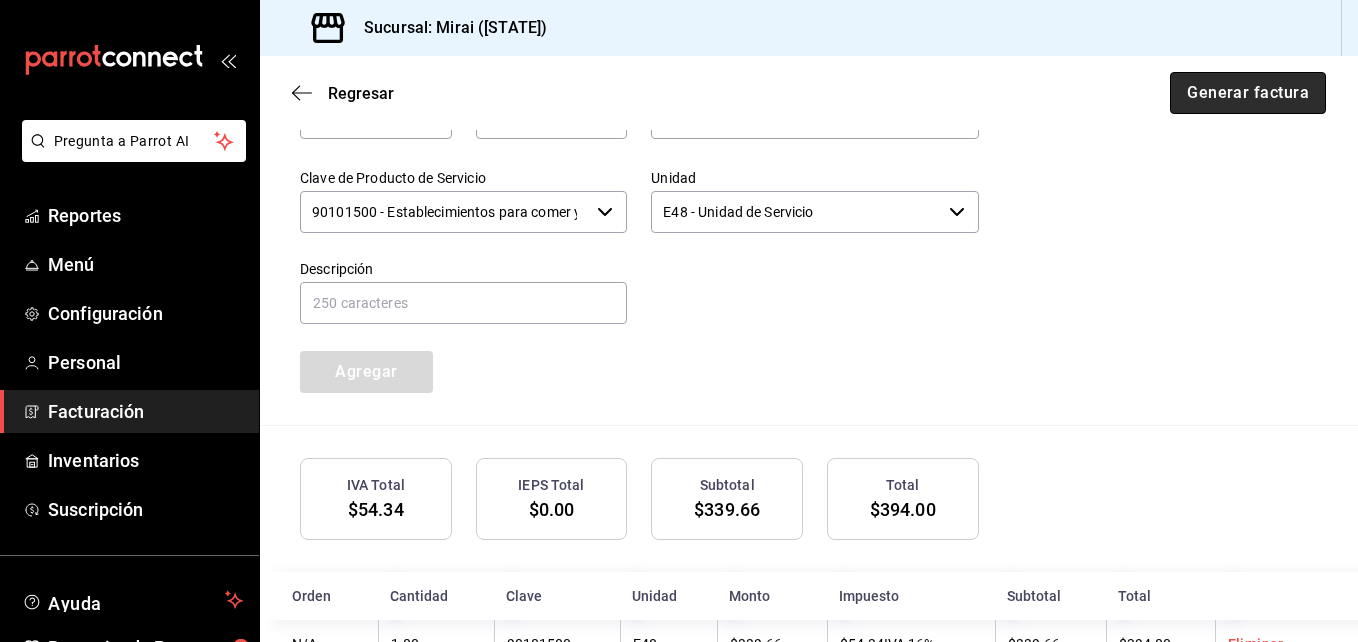 click on "Generar factura" at bounding box center [1248, 93] 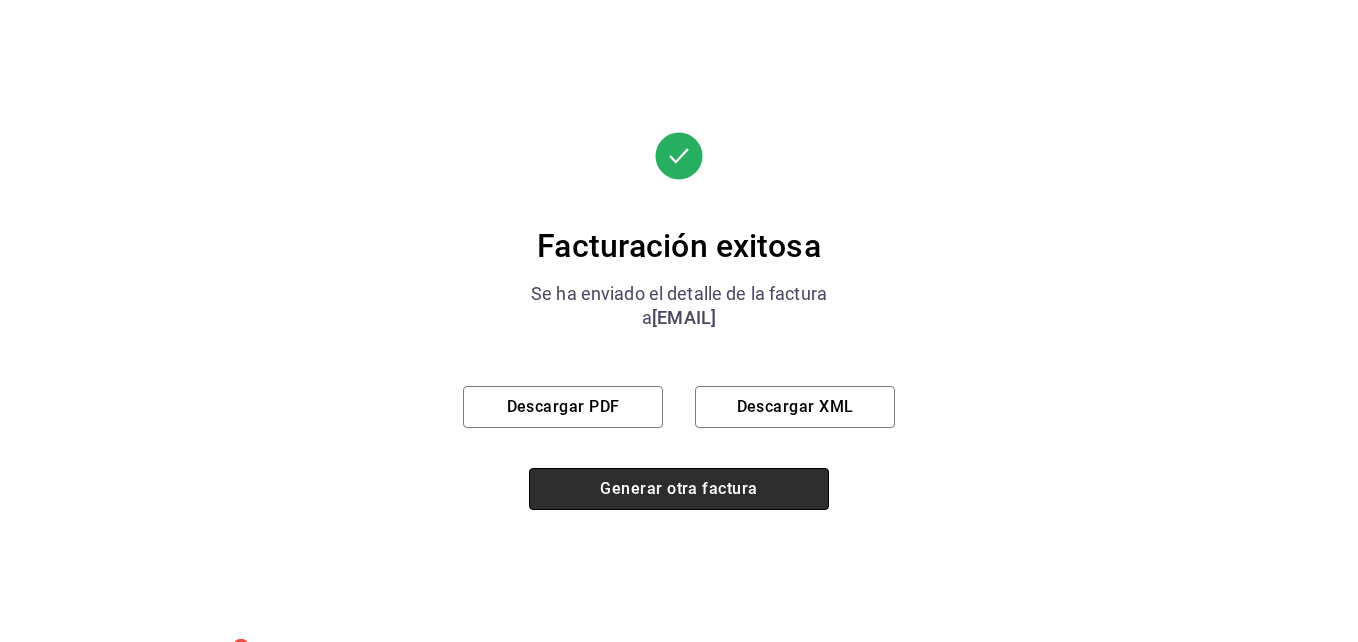 click on "Generar otra factura" at bounding box center (679, 489) 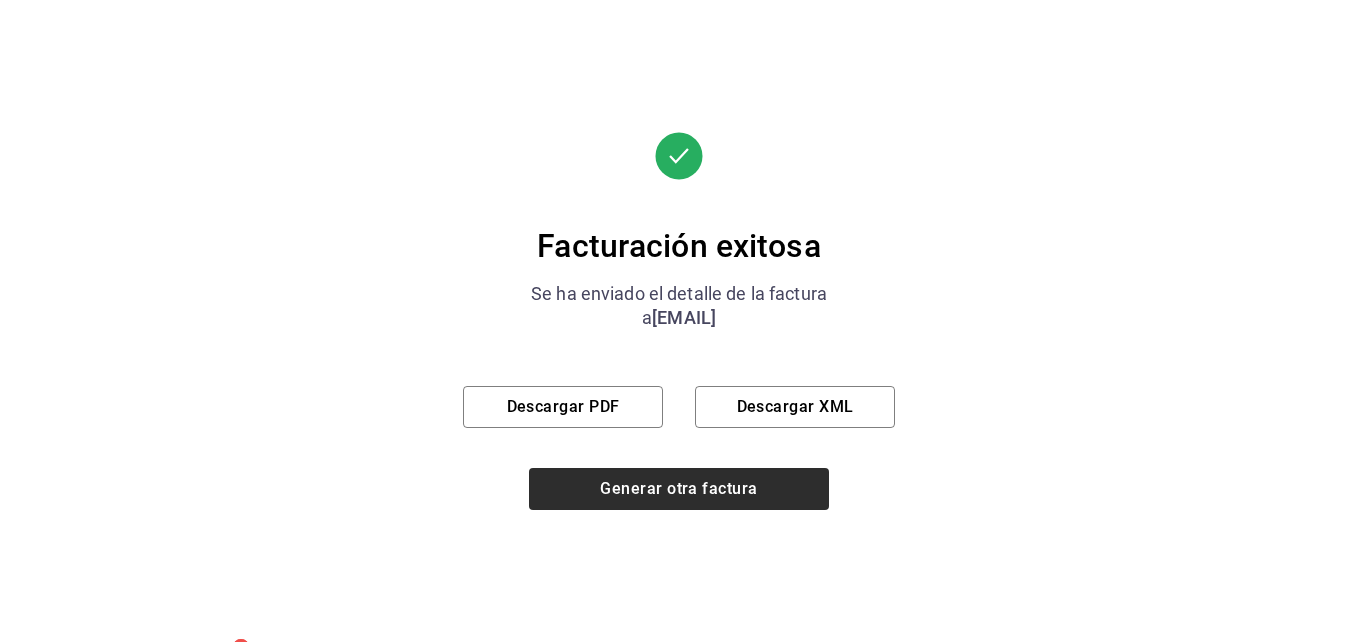 scroll, scrollTop: 315, scrollLeft: 0, axis: vertical 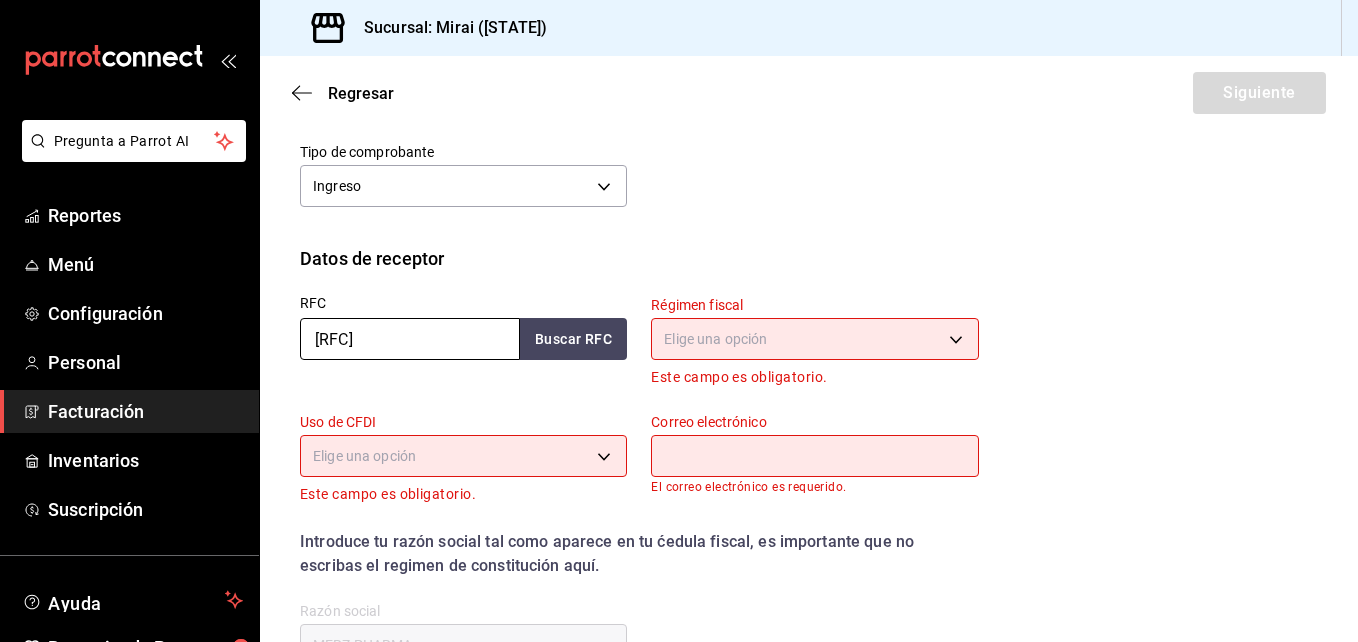 click on "[RFC]" at bounding box center [410, 339] 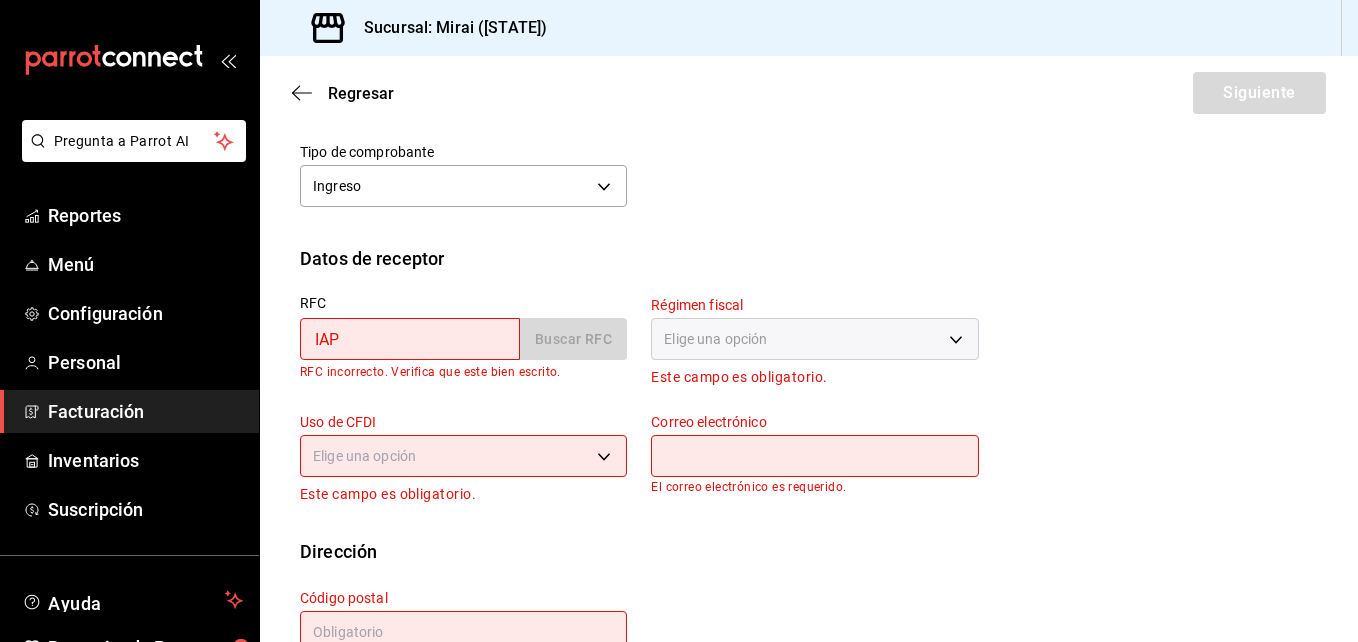 type on "[RFC]" 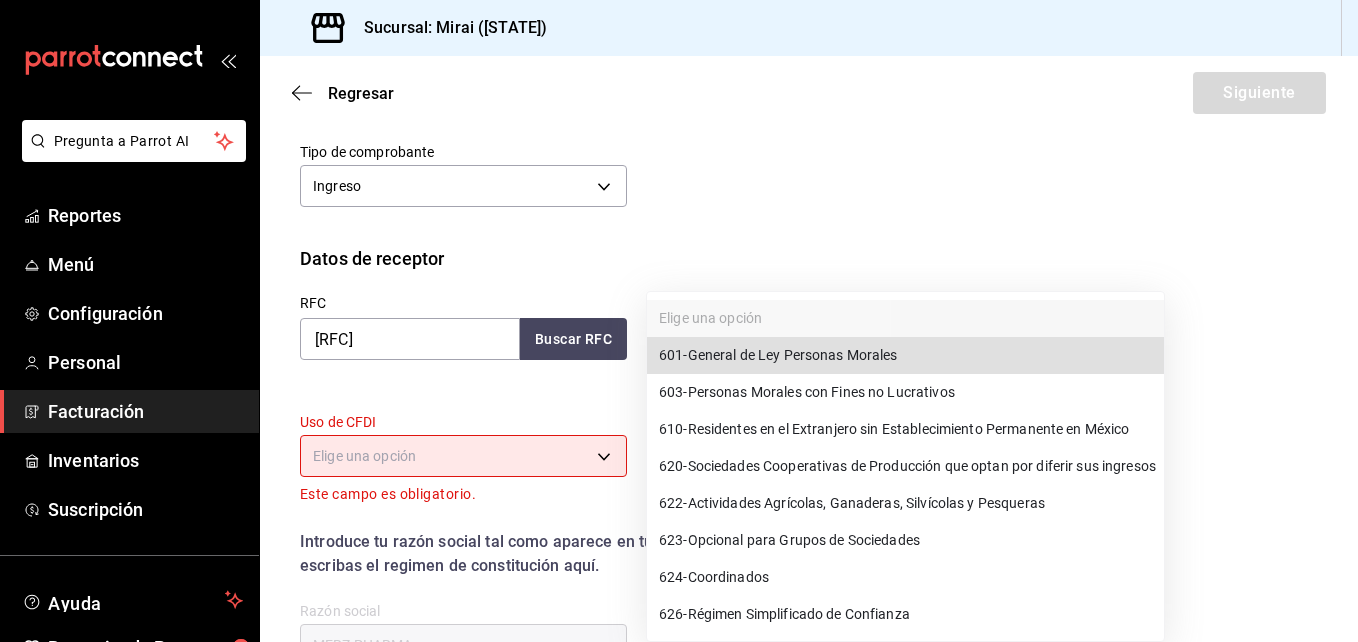 click on "Pregunta a Parrot AI Reportes   Menú   Configuración   Personal   Facturación   Inventarios   Suscripción   Ayuda Recomienda Parrot   [FIRST] [LAST]   Sugerir nueva función   Sucursal: Mirai ([STATE]) Regresar Siguiente Factura general Realiza tus facturas con un numero de orden o un monto en especifico; También puedes realizar una factura de remplazo mediante una factura cancelada. Factura de reemplazo Al activar esta opción tendrás que elegir una factura a reemplazar Datos de emisor Perfil fiscal MIRAI PASEO VILLALTA [UUID] Marca Mirai ([STATE]) [UUID] Tipo de comprobante Ingreso I Datos de receptor RFC [RFC] Buscar RFC Régimen fiscal Elige una opción Este campo es obligatorio. Uso de CFDI Elige una opción Este campo es obligatorio. Correo electrónico El correo electrónico es requerido. Introduce tu razón social tal como aparece en tu ćedula fiscal, es importante que no escribas el regimen de constitución aquí. company Calle ​" at bounding box center (679, 321) 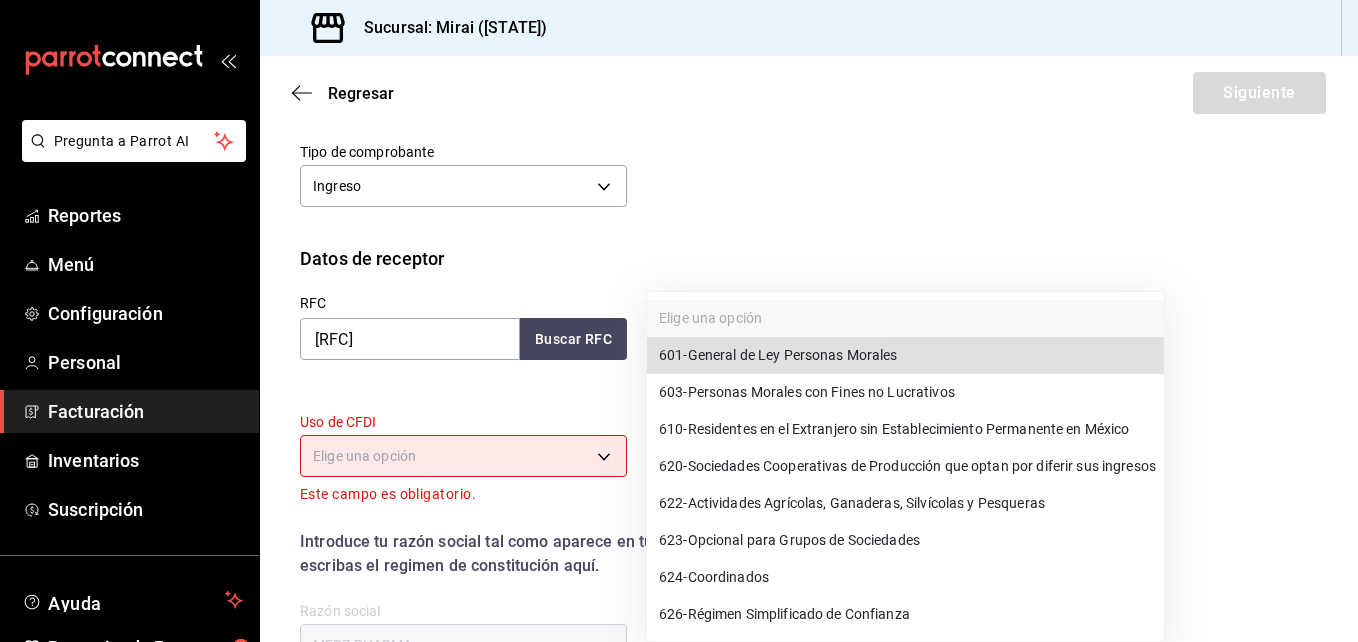 click on "601  -  General de Ley Personas Morales" at bounding box center (778, 355) 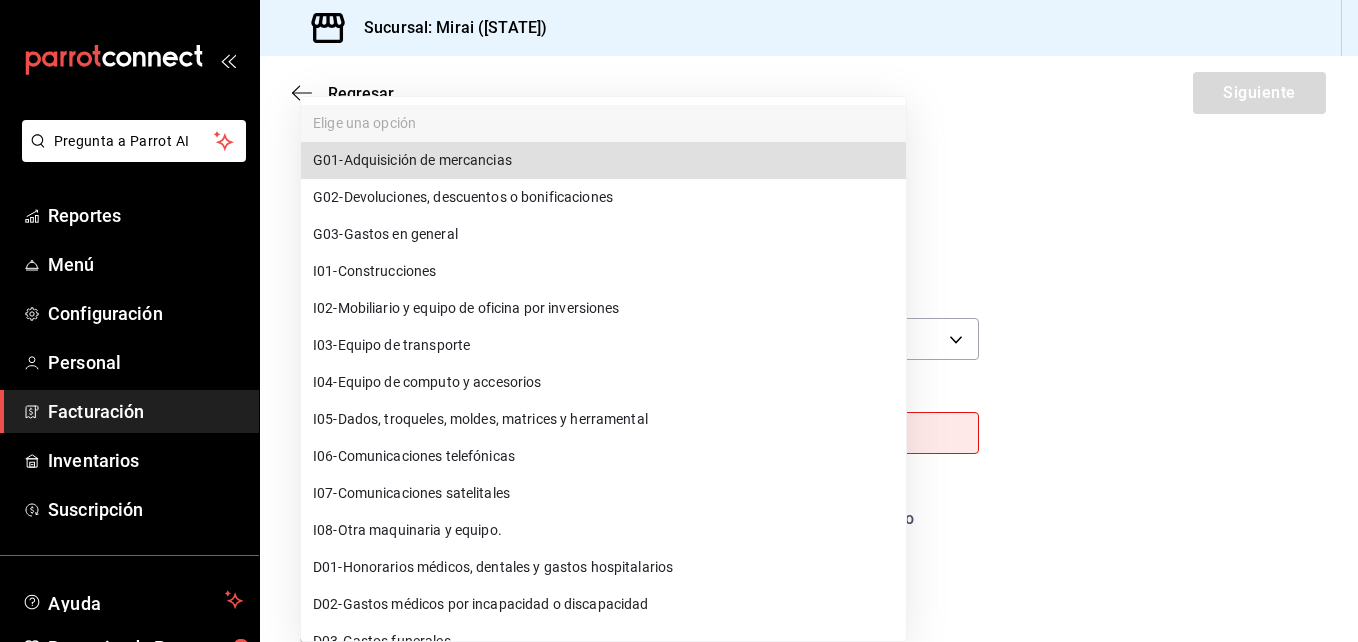 click on "Pregunta a Parrot AI Reportes   Menú   Configuración   Personal   Facturación   Inventarios   Suscripción   Ayuda Recomienda Parrot   [FIRST] [LAST]   Sugerir nueva función   Sucursal: Mirai ([STATE]) Regresar Siguiente Factura general Realiza tus facturas con un numero de orden o un monto en especifico; También puedes realizar una factura de remplazo mediante una factura cancelada. Factura de reemplazo Al activar esta opción tendrás que elegir una factura a reemplazar Datos de emisor Perfil fiscal MIRAI PASEO VILLALTA [UUID] Marca Mirai ([STATE]) [UUID] Tipo de comprobante Ingreso I Datos de receptor RFC [RFC] Buscar RFC Régimen fiscal 601  -  General de Ley Personas Morales 601 Uso de CFDI Elige una opción Este campo es obligatorio. Correo electrónico El correo electrónico es requerido. Introduce tu razón social tal como aparece en tu ćedula fiscal, es importante que no escribas el regimen de constitución aquí. company Dirección" at bounding box center [679, 321] 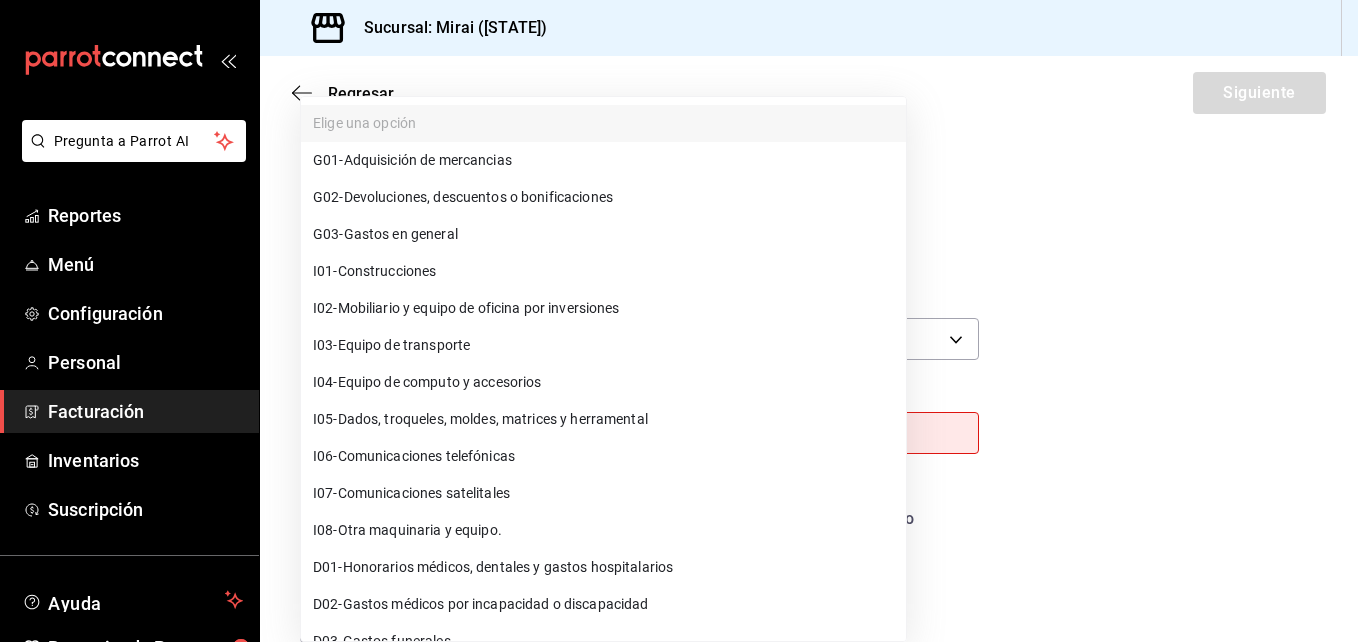 click on "G03  -  Gastos en general" at bounding box center (385, 234) 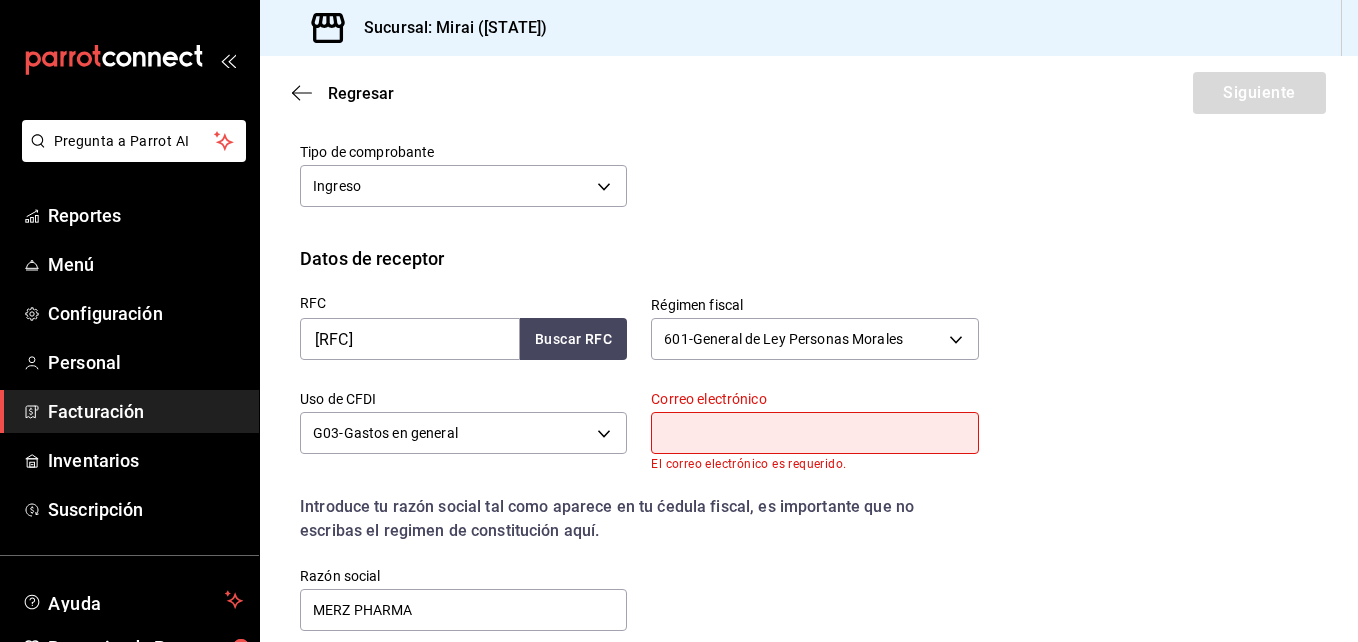 click at bounding box center [814, 433] 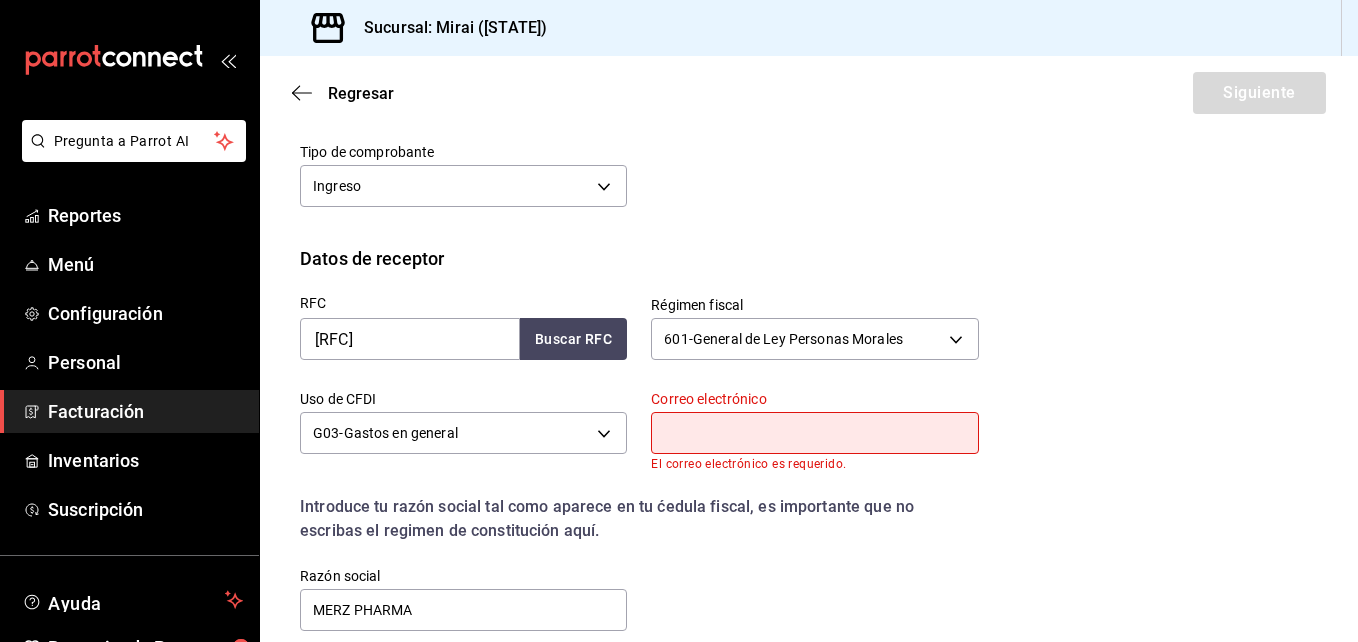 paste on "[EMAIL]" 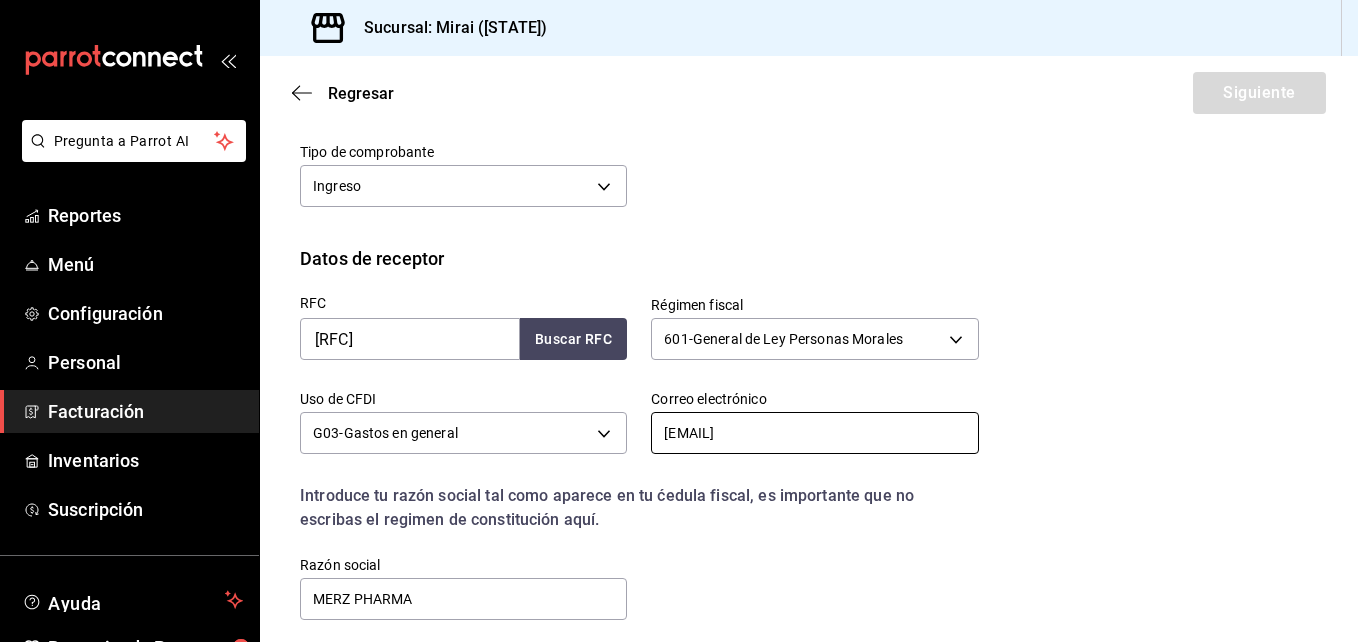 scroll, scrollTop: 492, scrollLeft: 0, axis: vertical 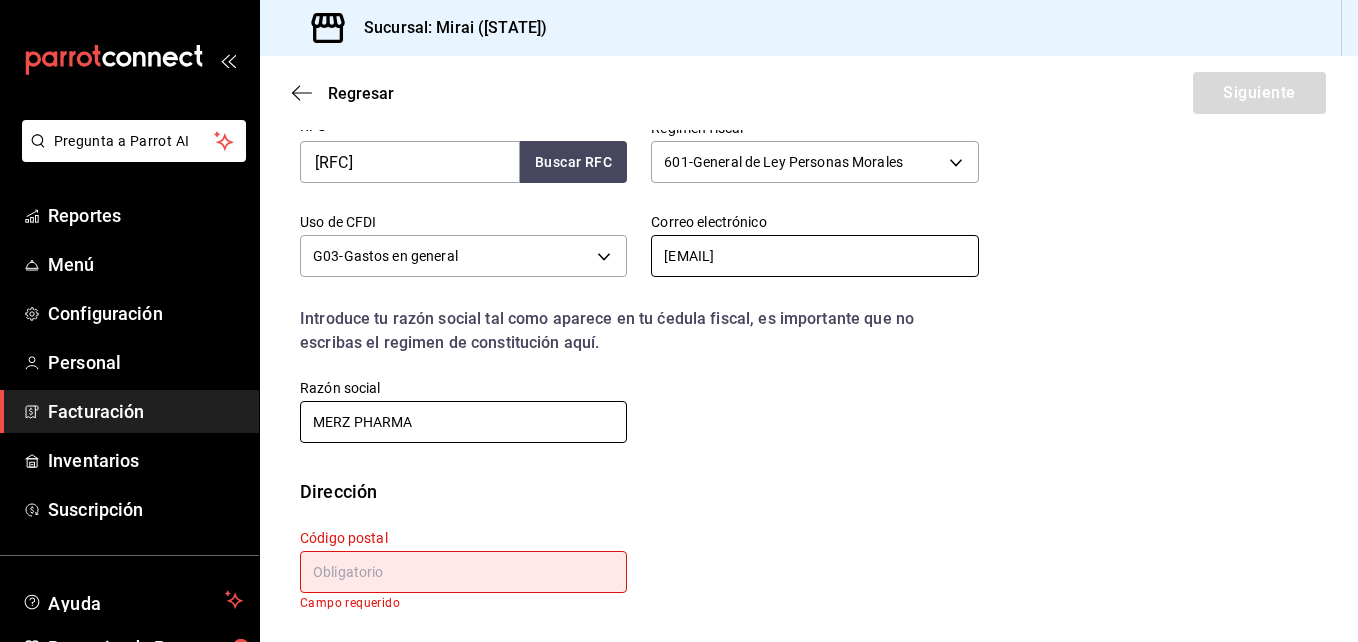 type on "[EMAIL]" 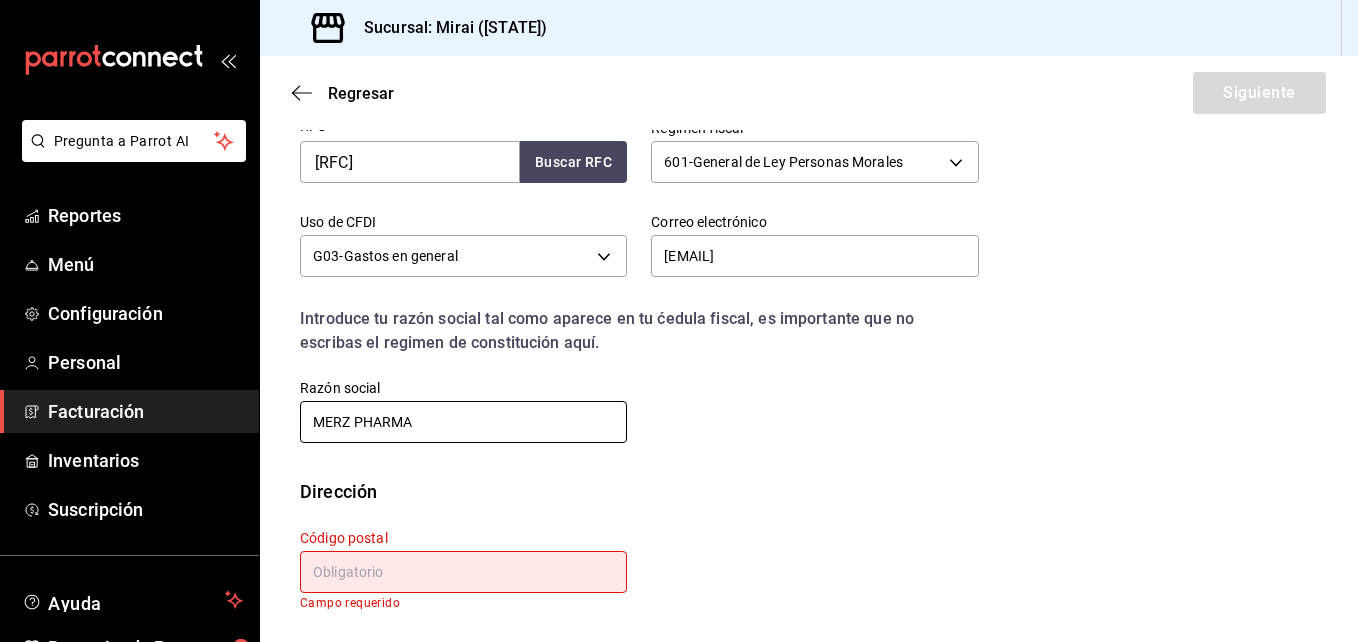 click on "MERZ PHARMA" at bounding box center [463, 422] 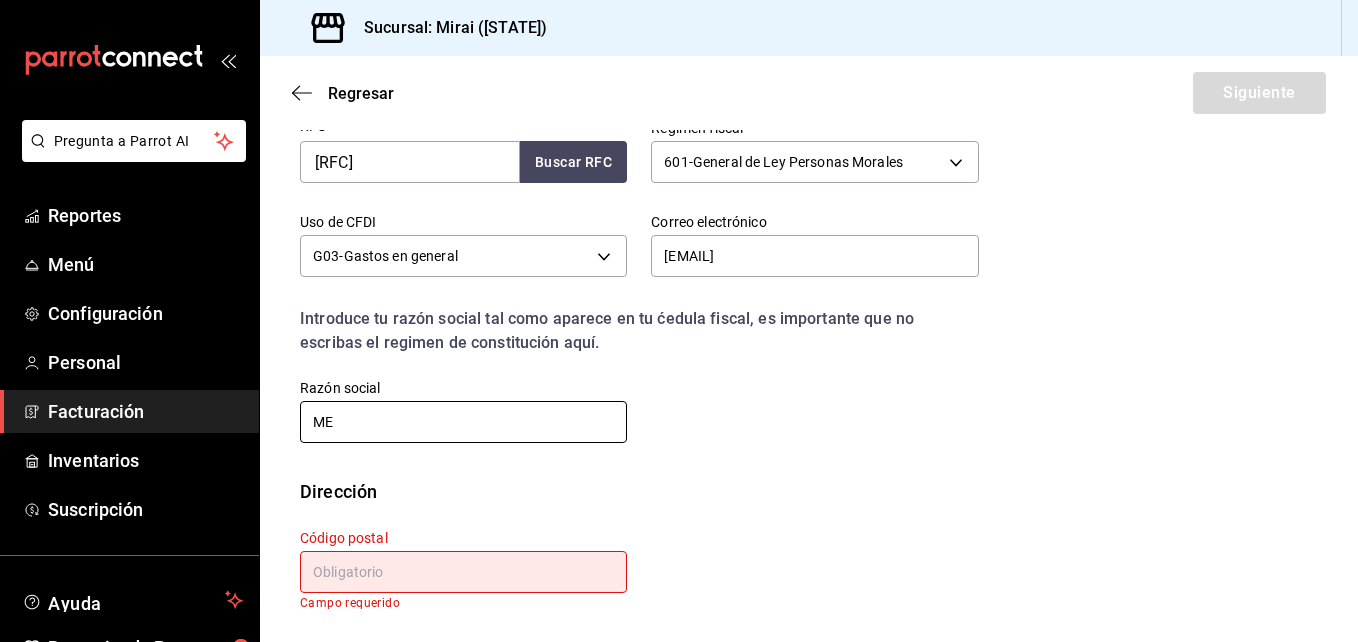 type on "M" 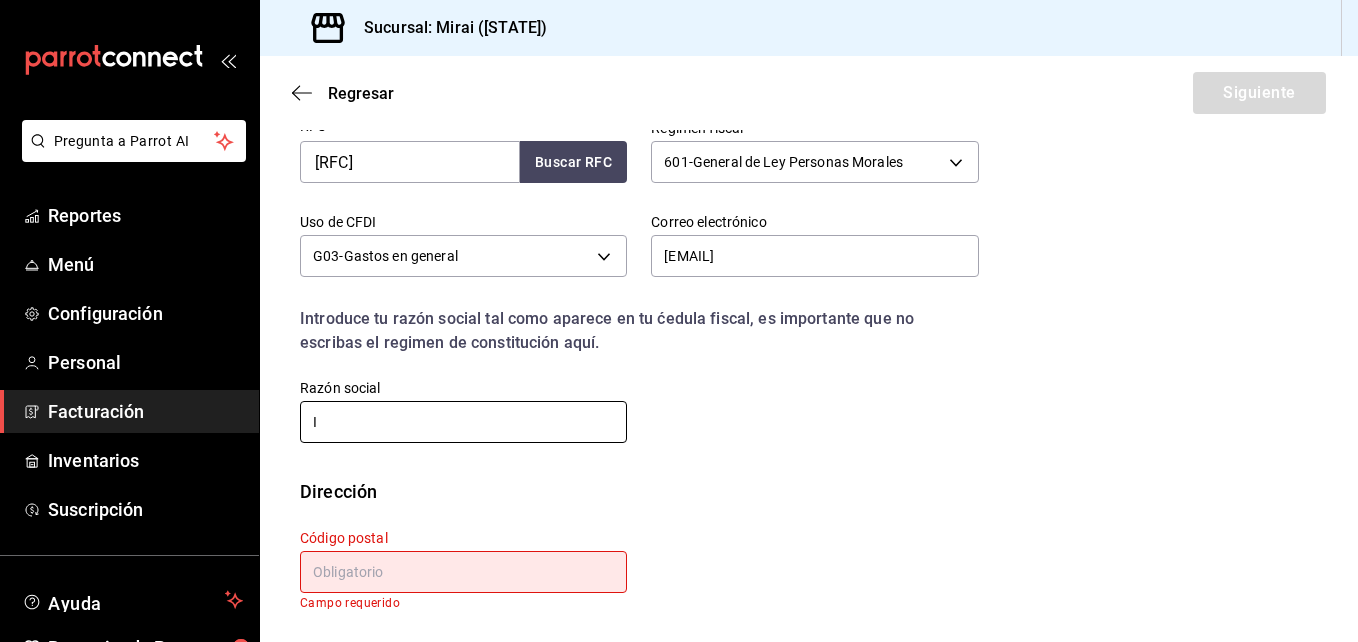 type on "ITW AUTOMOTIVE PRODUCTS MEXICO" 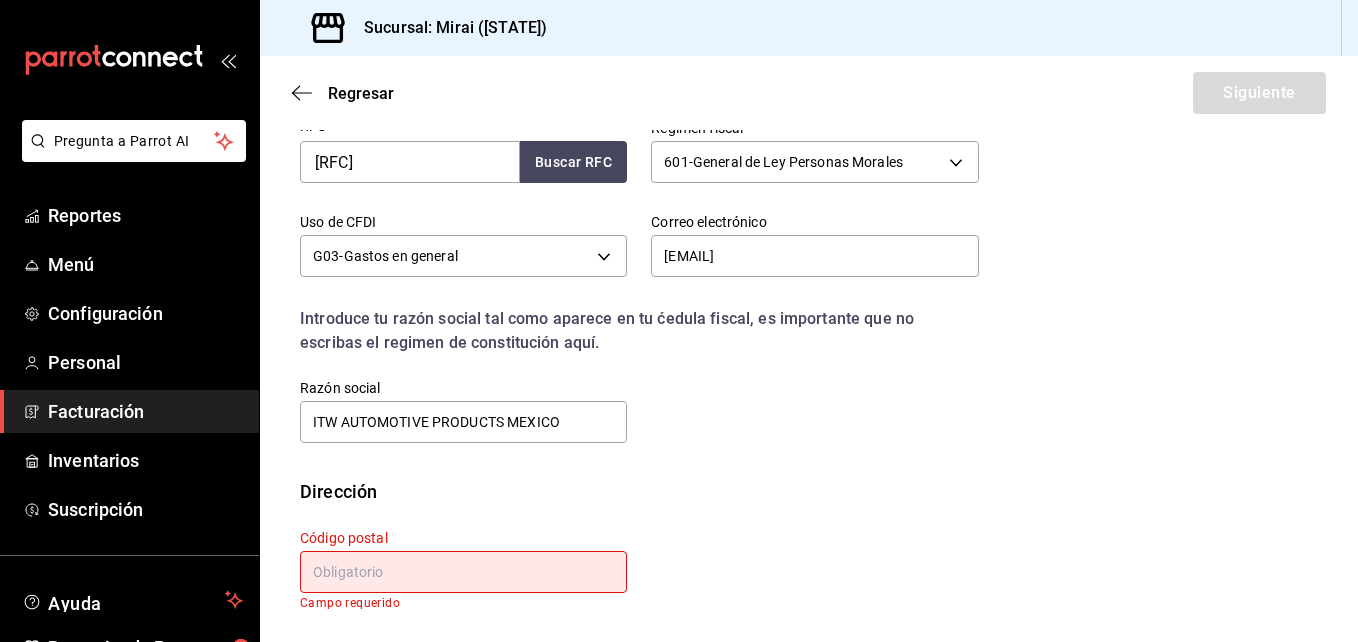 click at bounding box center [463, 572] 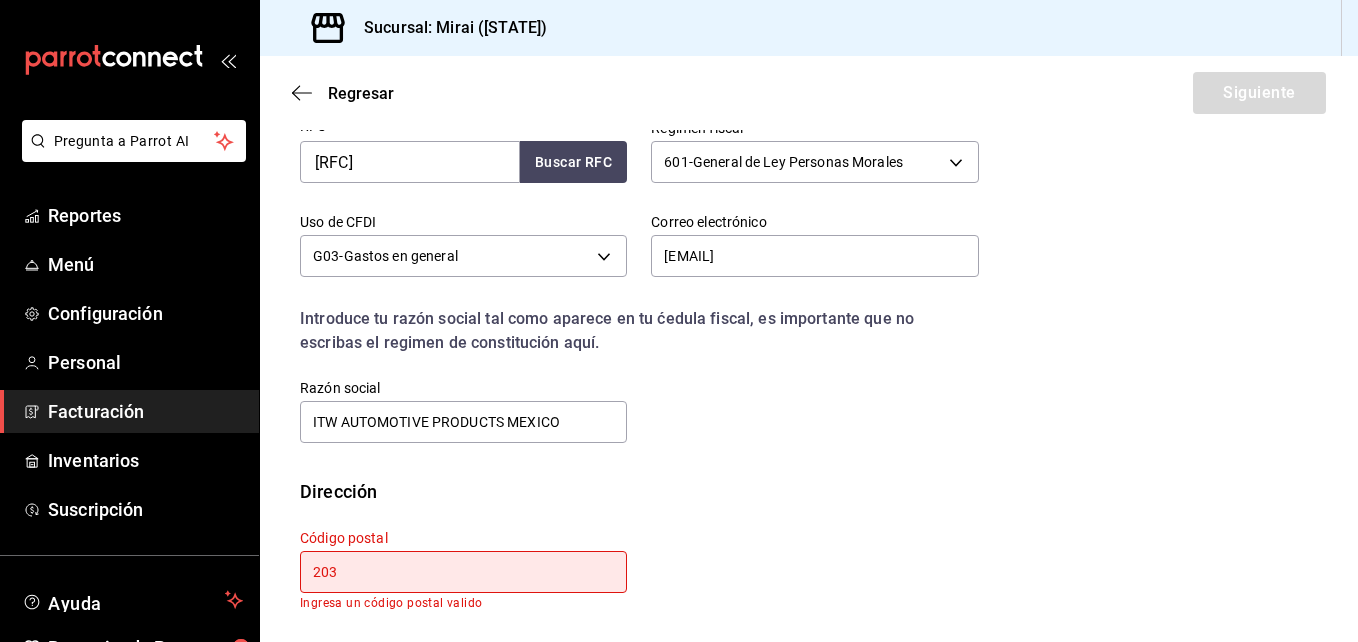 type on "20300" 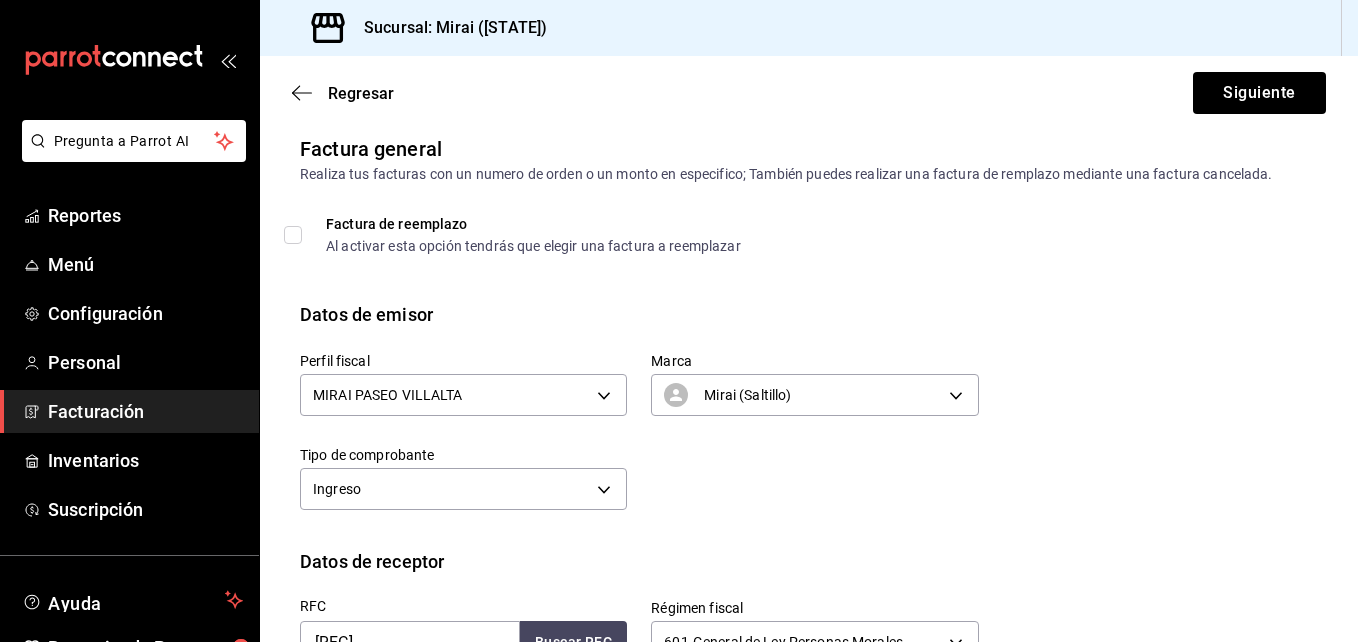 scroll, scrollTop: 0, scrollLeft: 0, axis: both 